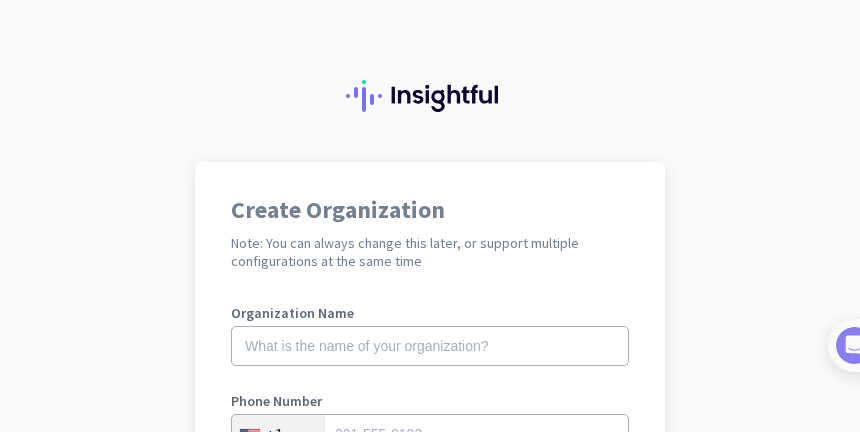 scroll, scrollTop: 0, scrollLeft: 0, axis: both 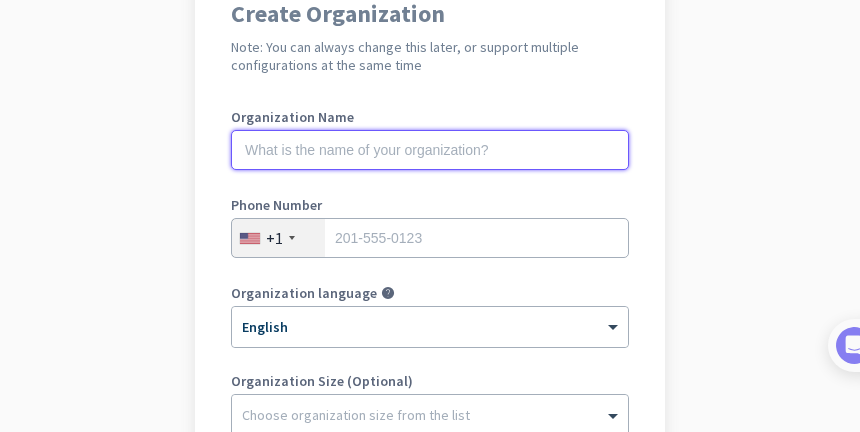 click 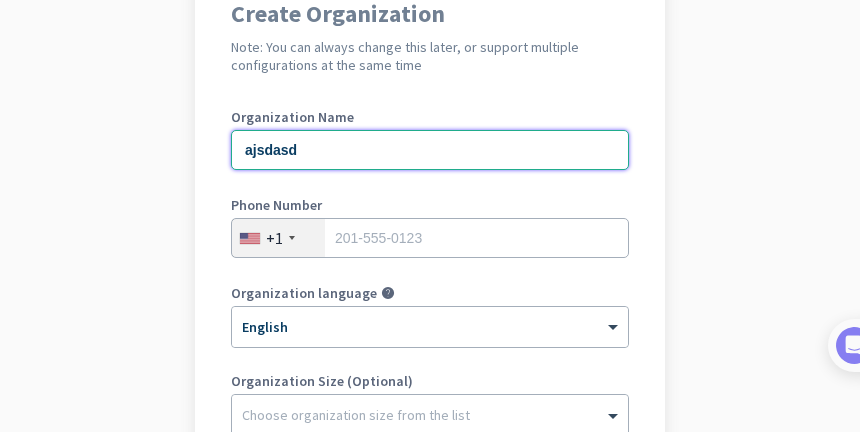 scroll, scrollTop: 396, scrollLeft: 0, axis: vertical 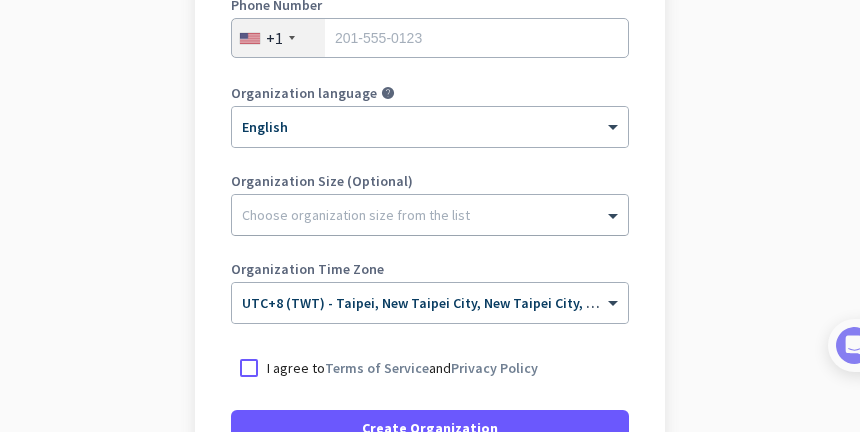 type on "ajsdasd" 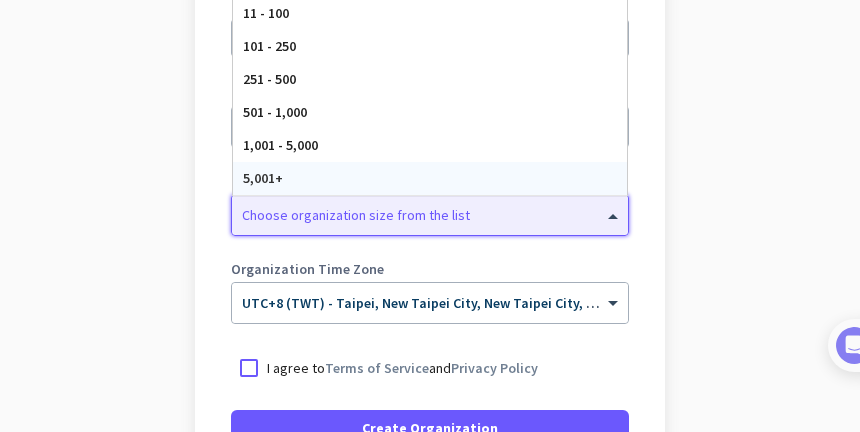 click on "5,001+" at bounding box center (430, 178) 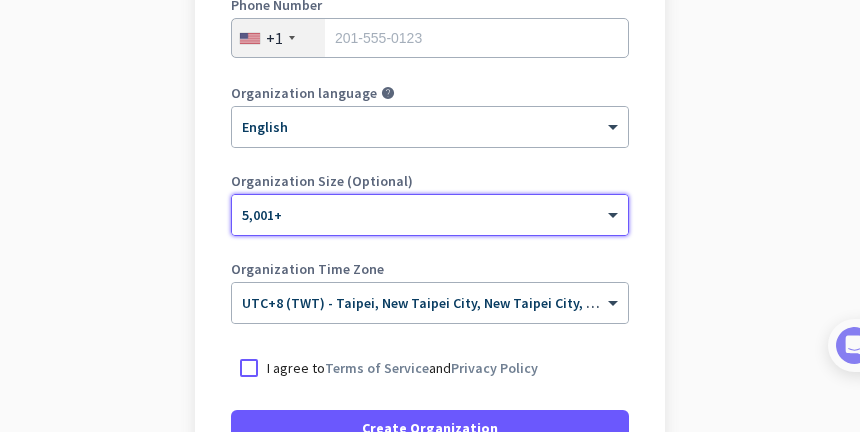 scroll, scrollTop: 296, scrollLeft: 0, axis: vertical 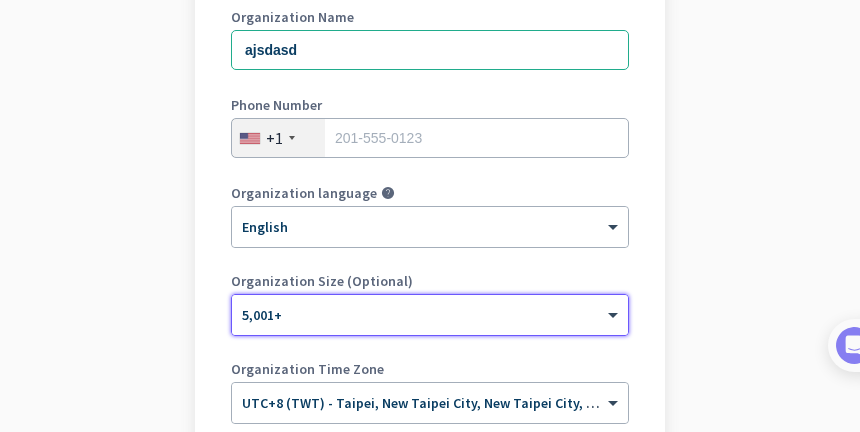click 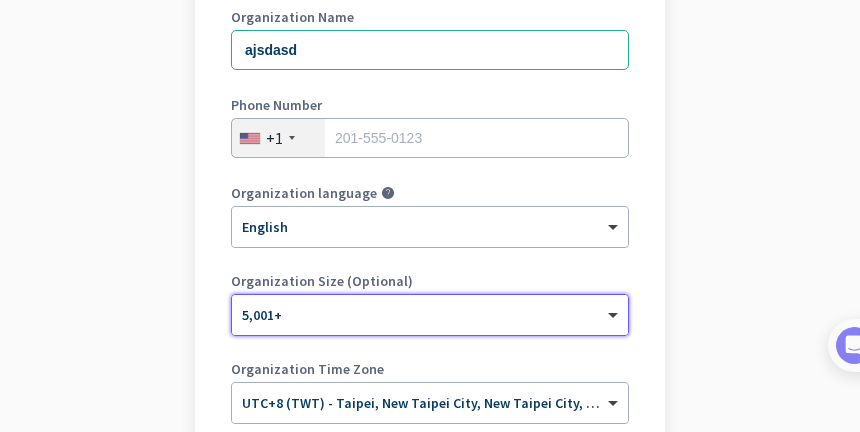 click 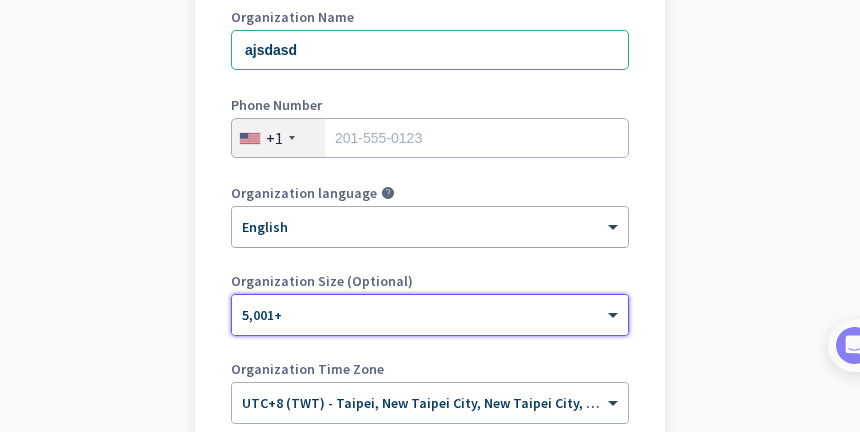 click 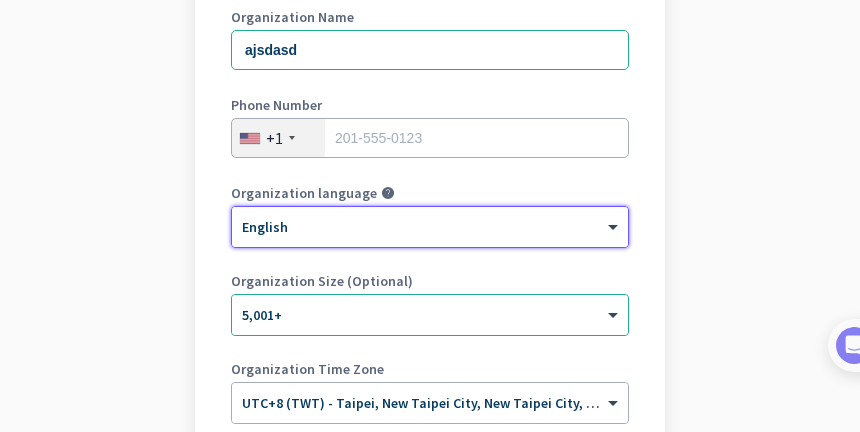click 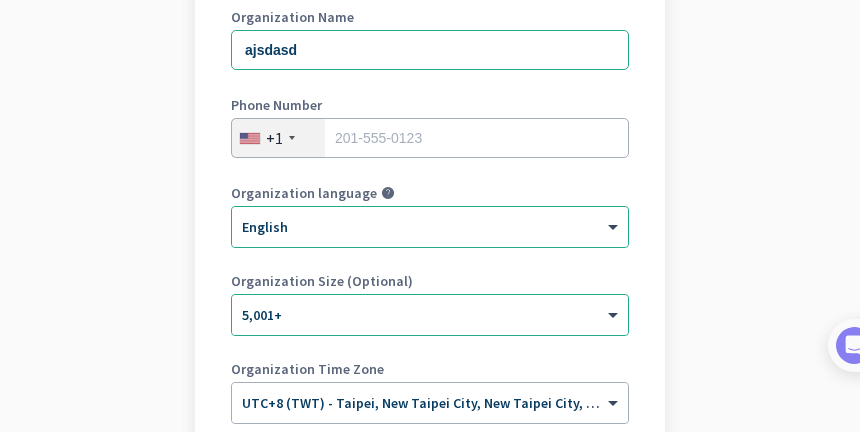 click on "+1" 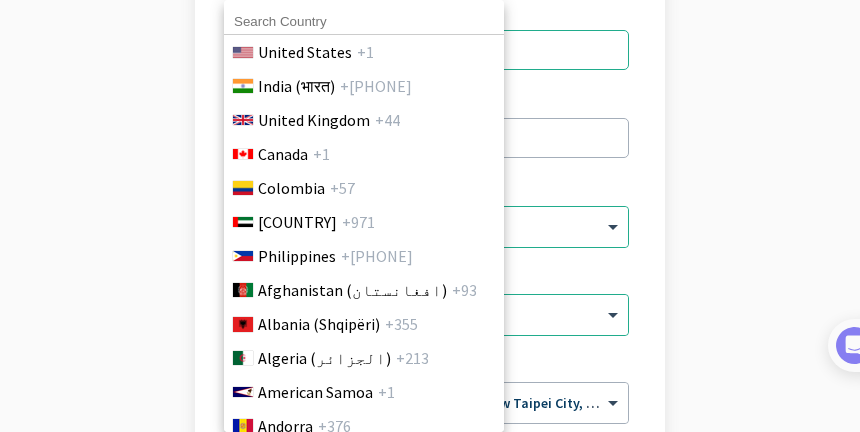 click at bounding box center [364, 22] 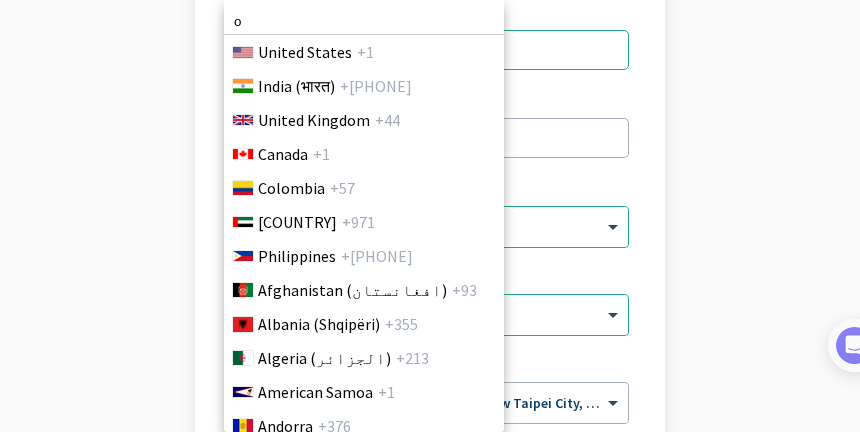 scroll, scrollTop: 5486, scrollLeft: 0, axis: vertical 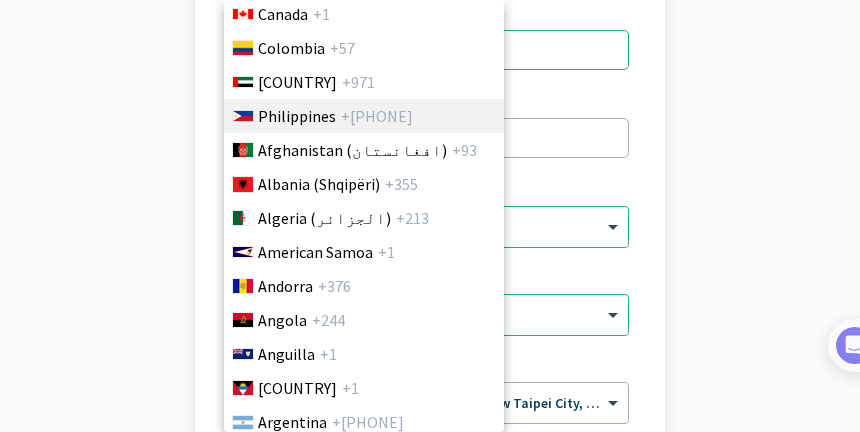 type on "ph" 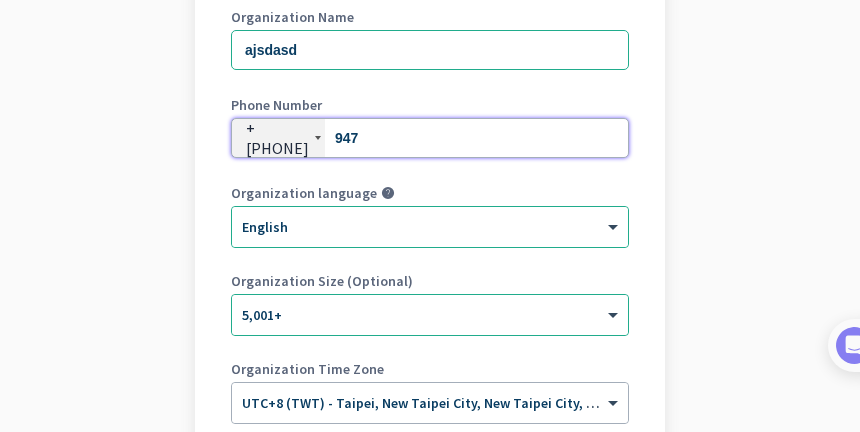 type on "[PHONE]" 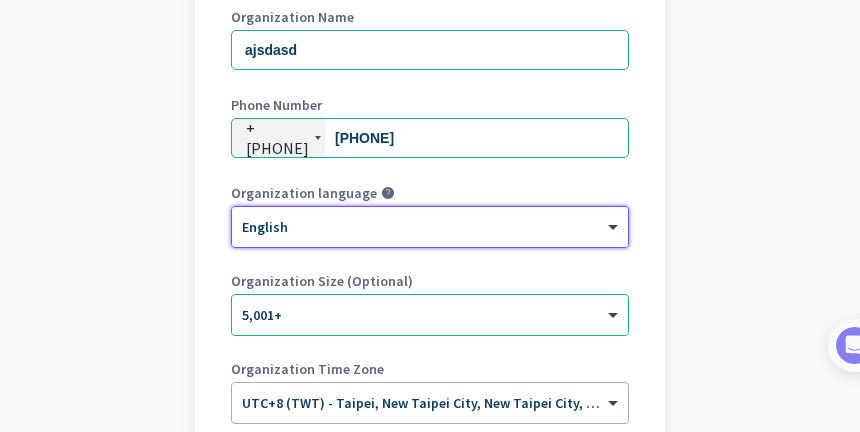 scroll, scrollTop: 596, scrollLeft: 0, axis: vertical 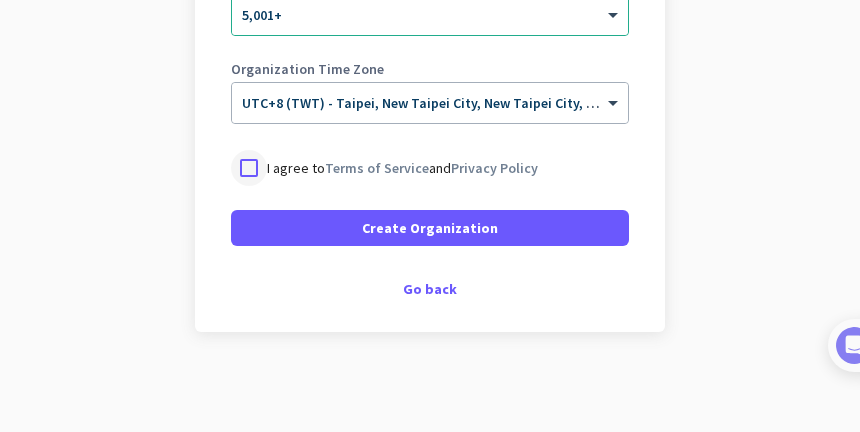 click at bounding box center (249, 168) 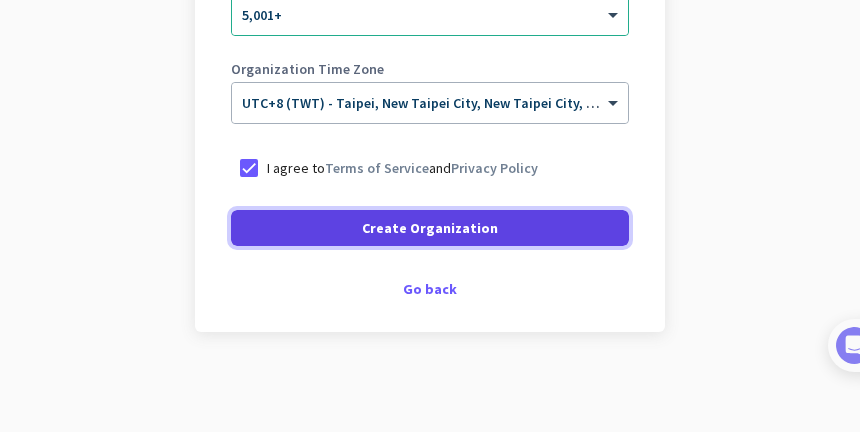 click 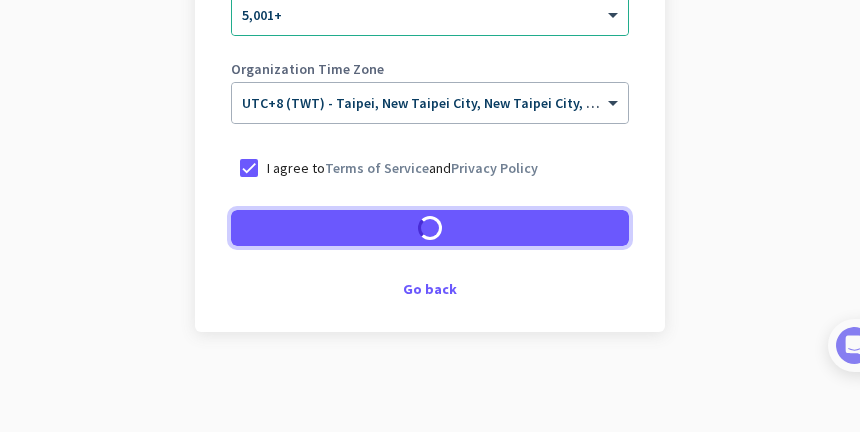 scroll, scrollTop: 496, scrollLeft: 0, axis: vertical 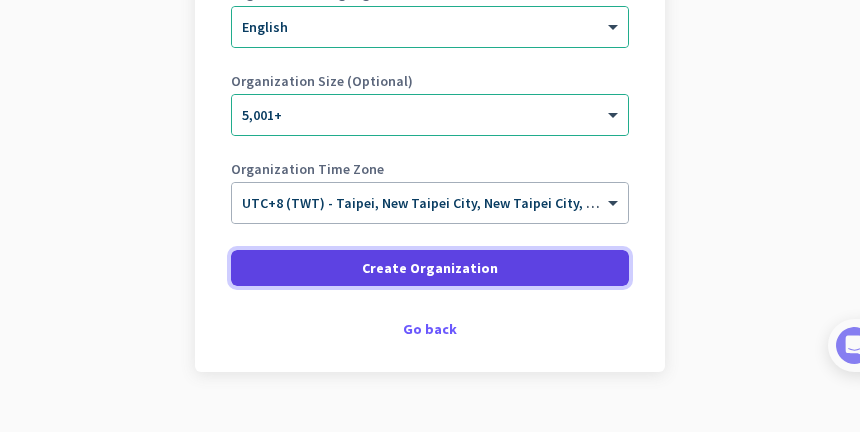 click on "Create Organization" 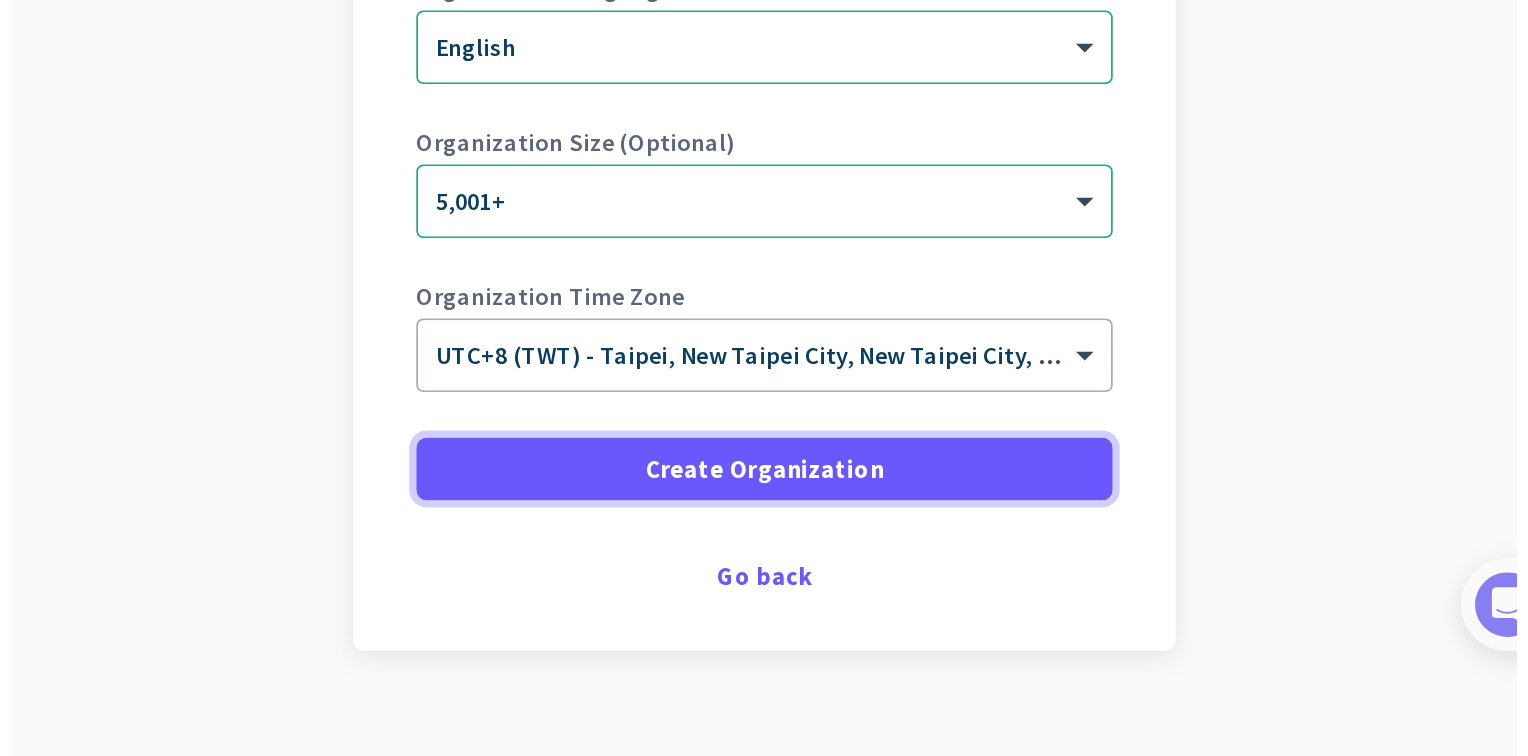 scroll, scrollTop: 96, scrollLeft: 0, axis: vertical 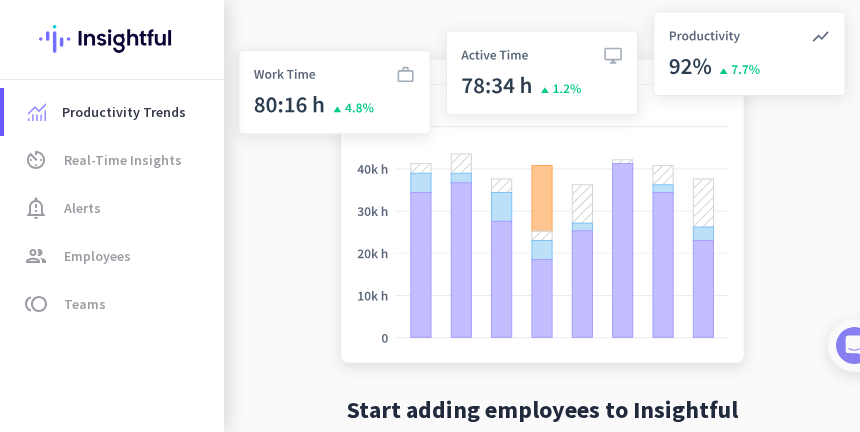 drag, startPoint x: 359, startPoint y: 203, endPoint x: 357, endPoint y: 250, distance: 47.042534 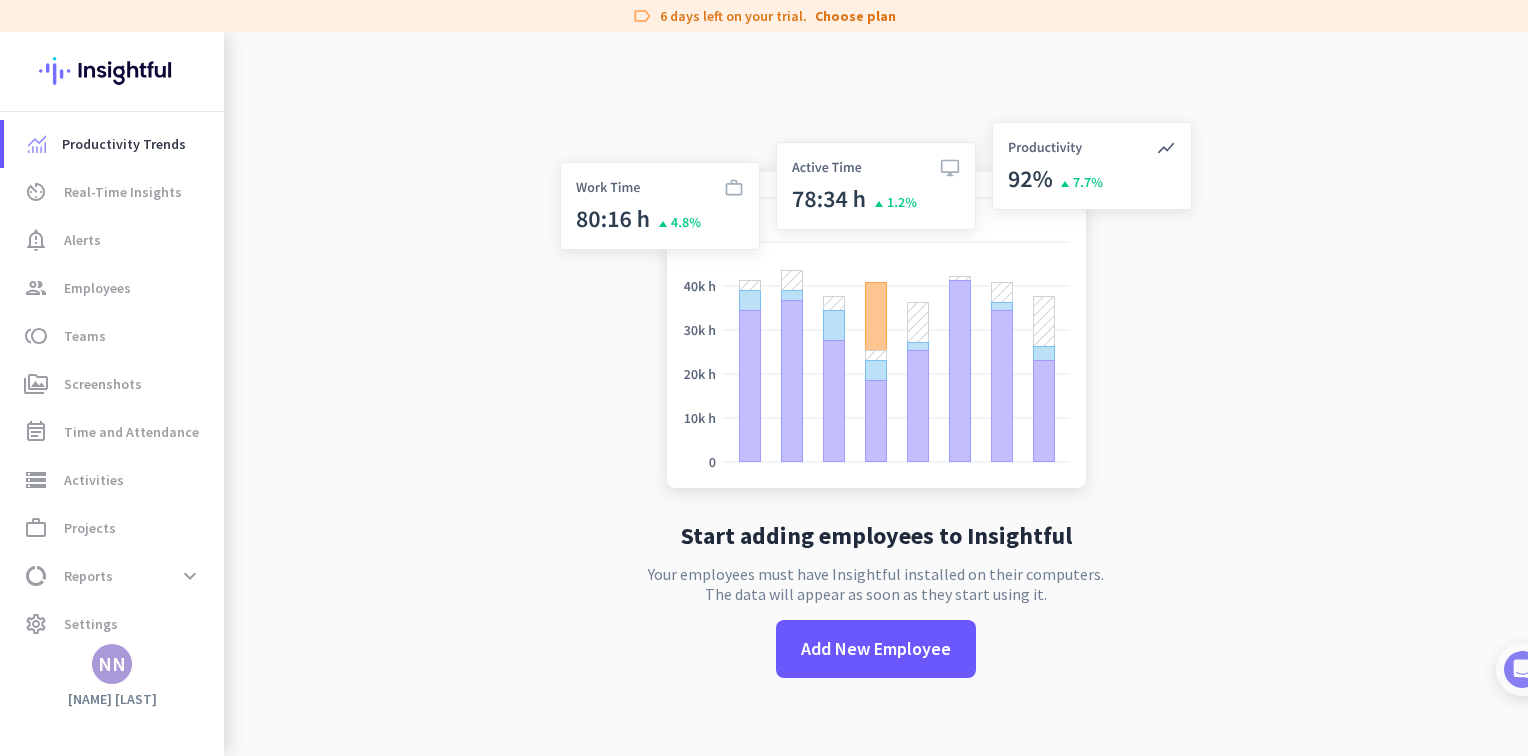 scroll, scrollTop: 32, scrollLeft: 0, axis: vertical 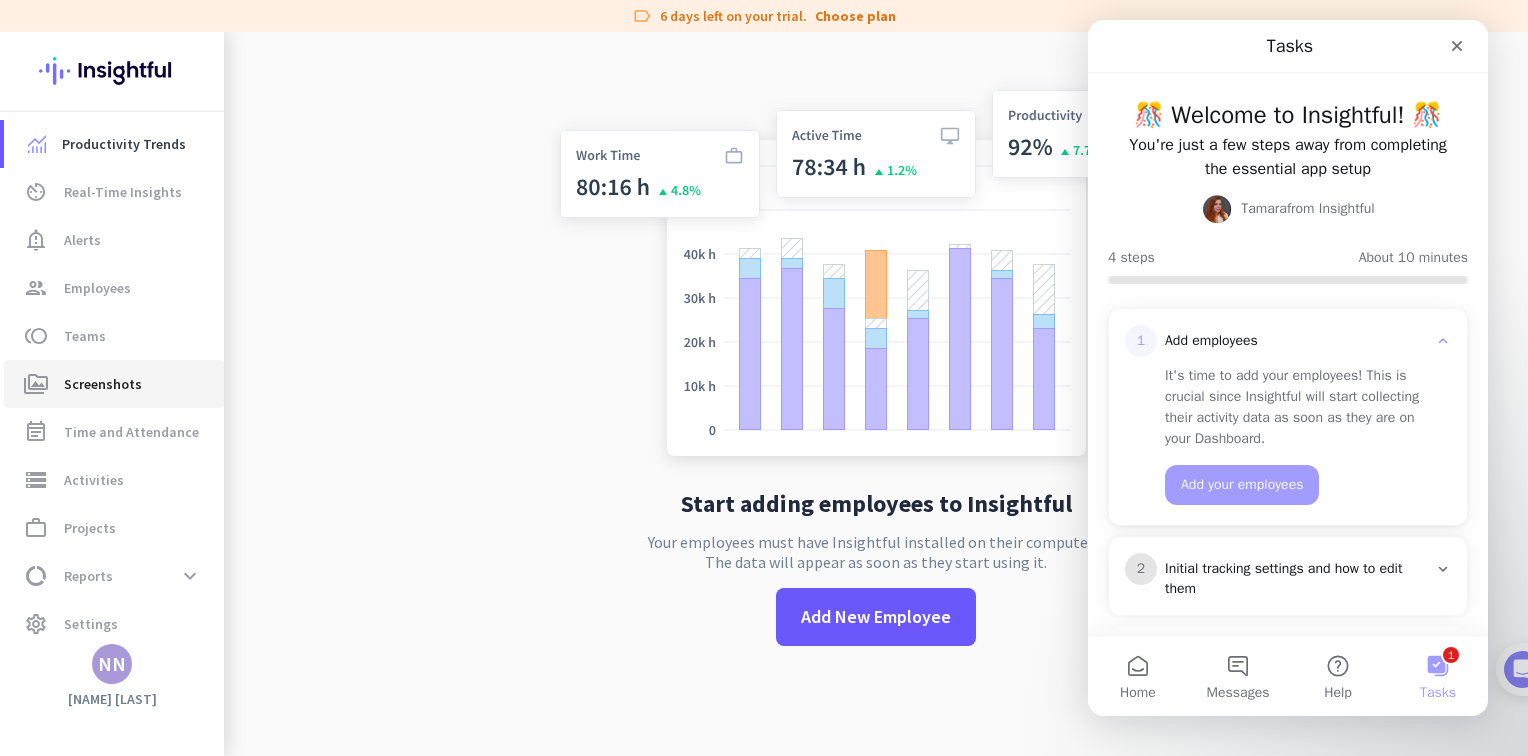 click on "Screenshots" 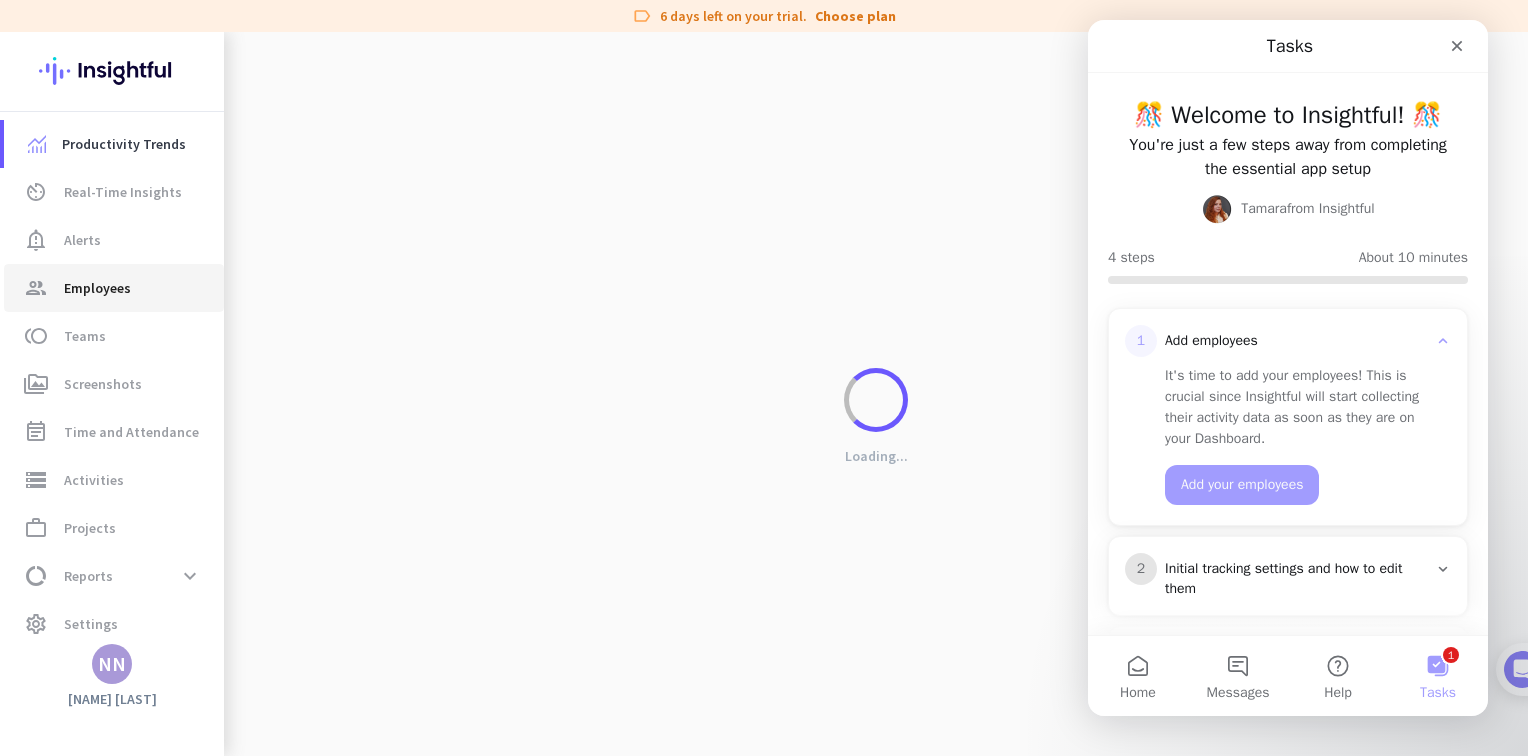 click on "Employees" 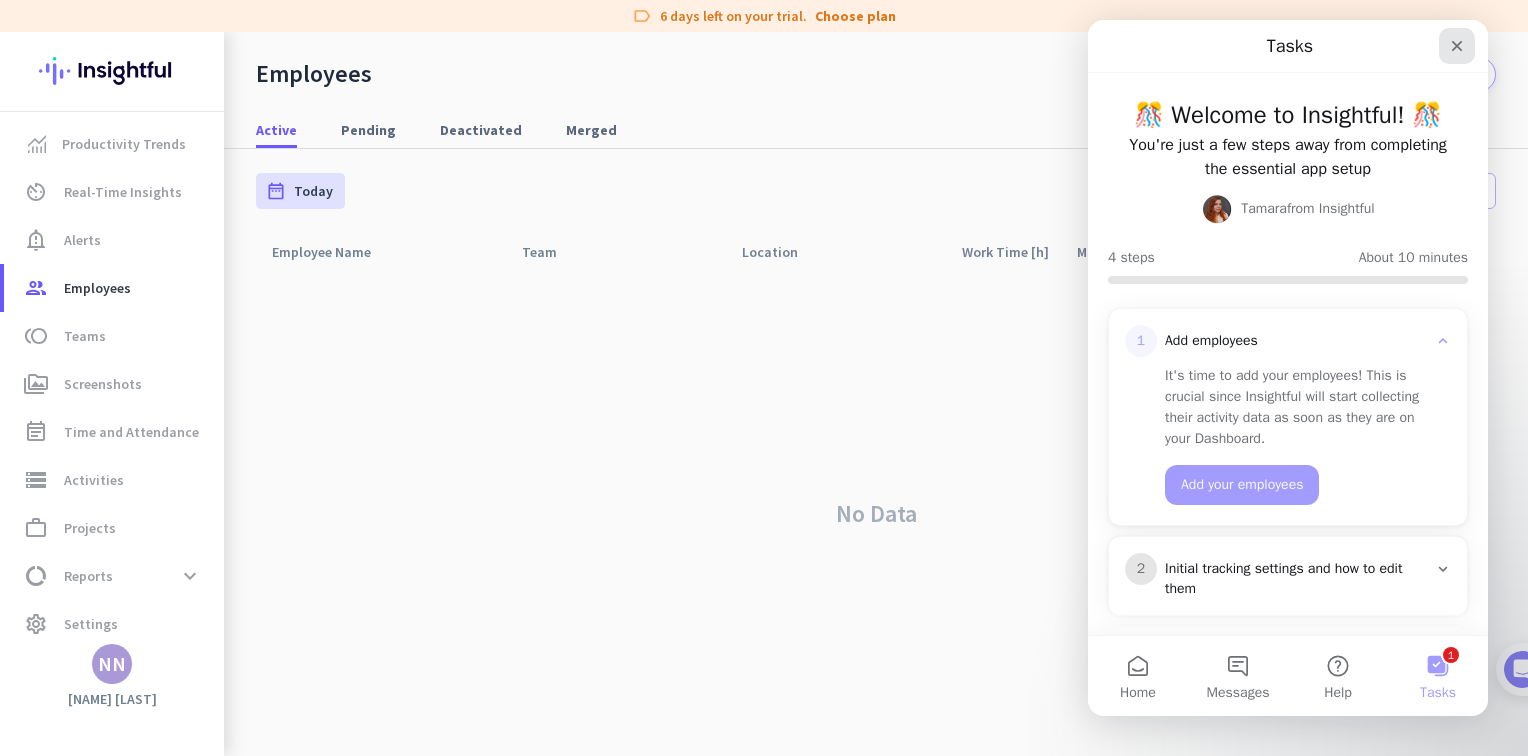 click 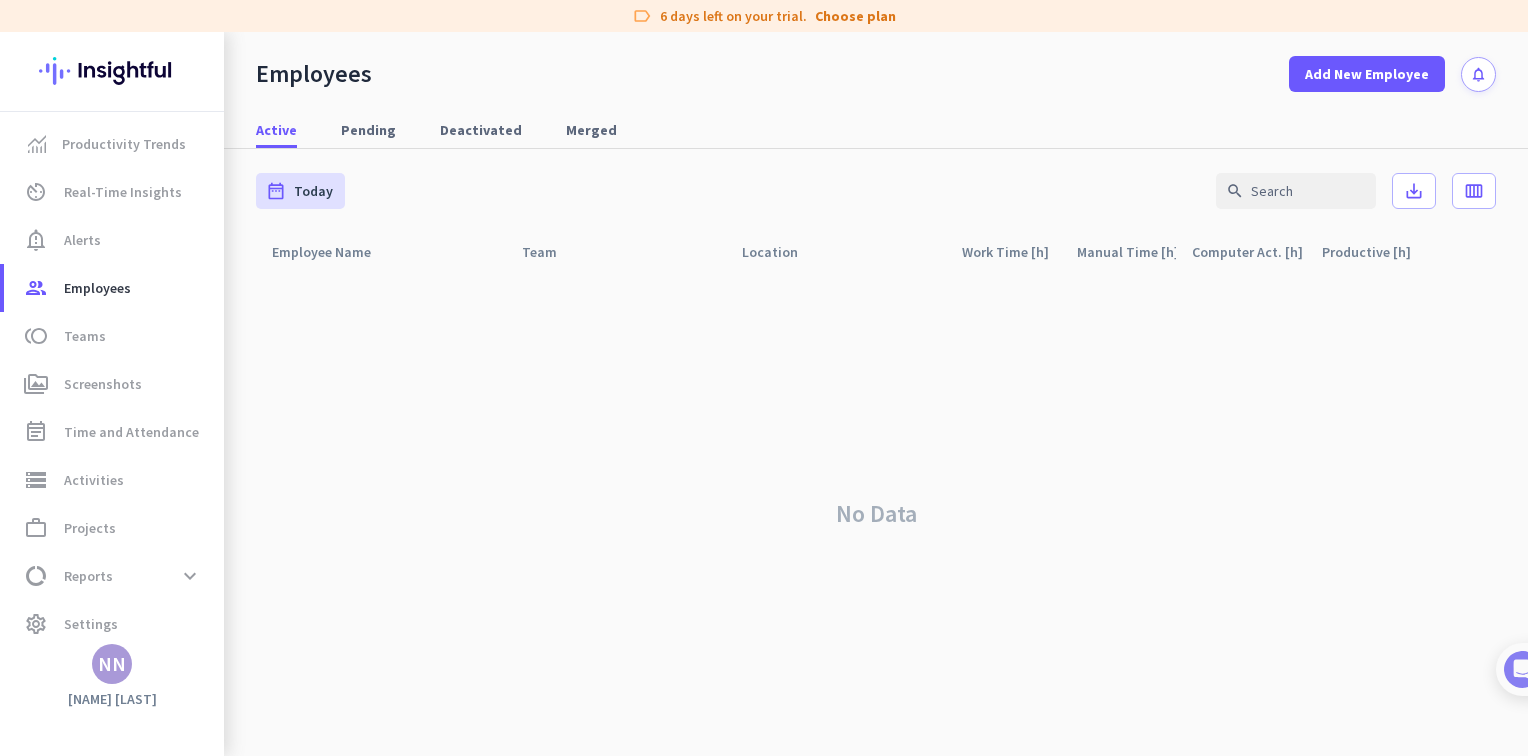 scroll, scrollTop: 0, scrollLeft: 0, axis: both 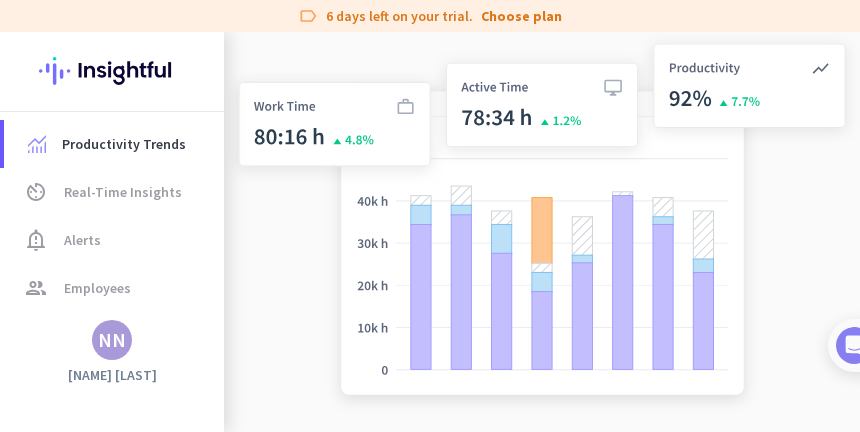 click on "NN" 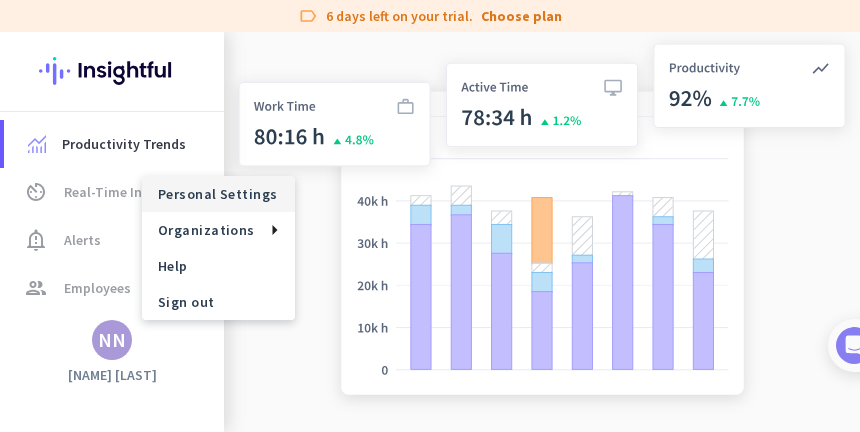 click on "Personal Settings" at bounding box center (218, 194) 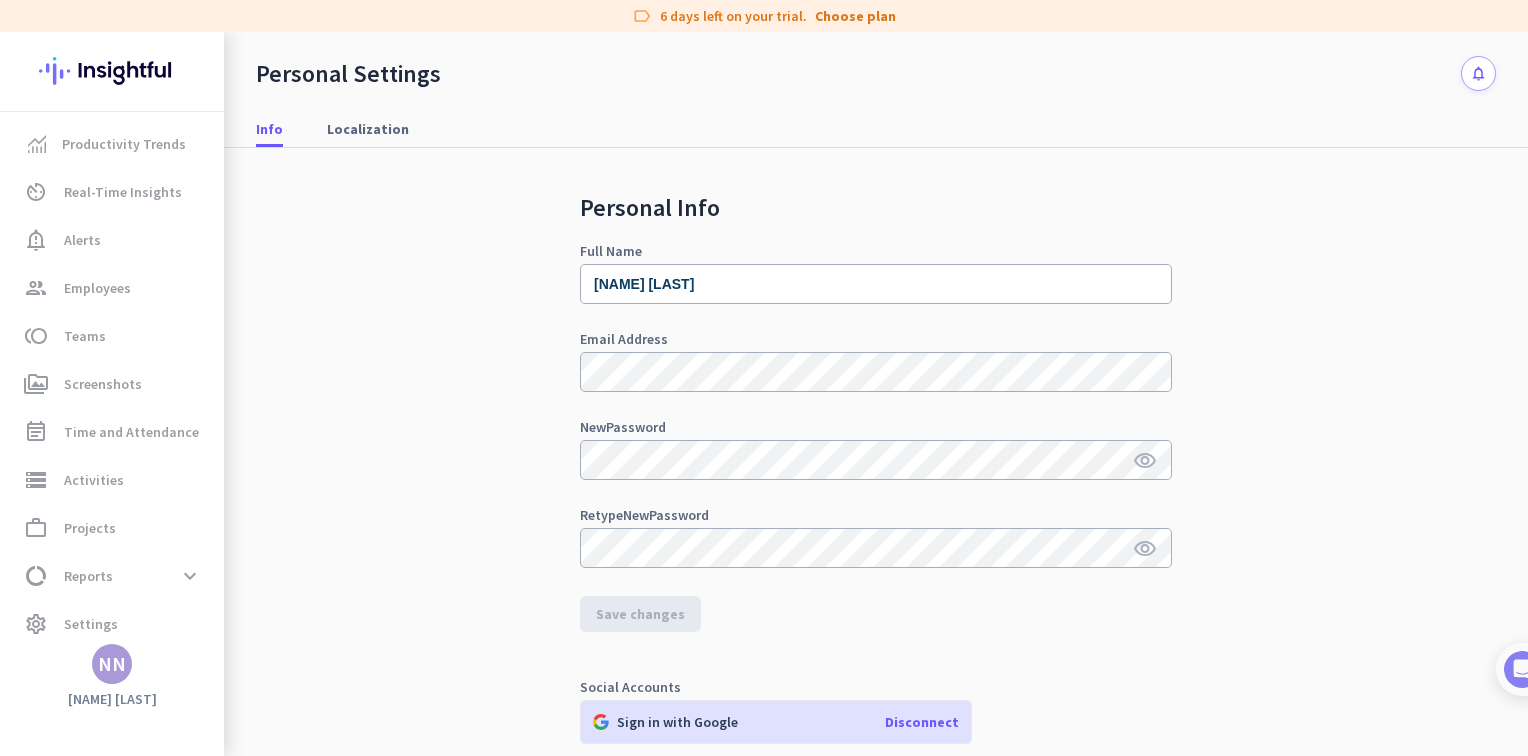 scroll, scrollTop: 200, scrollLeft: 0, axis: vertical 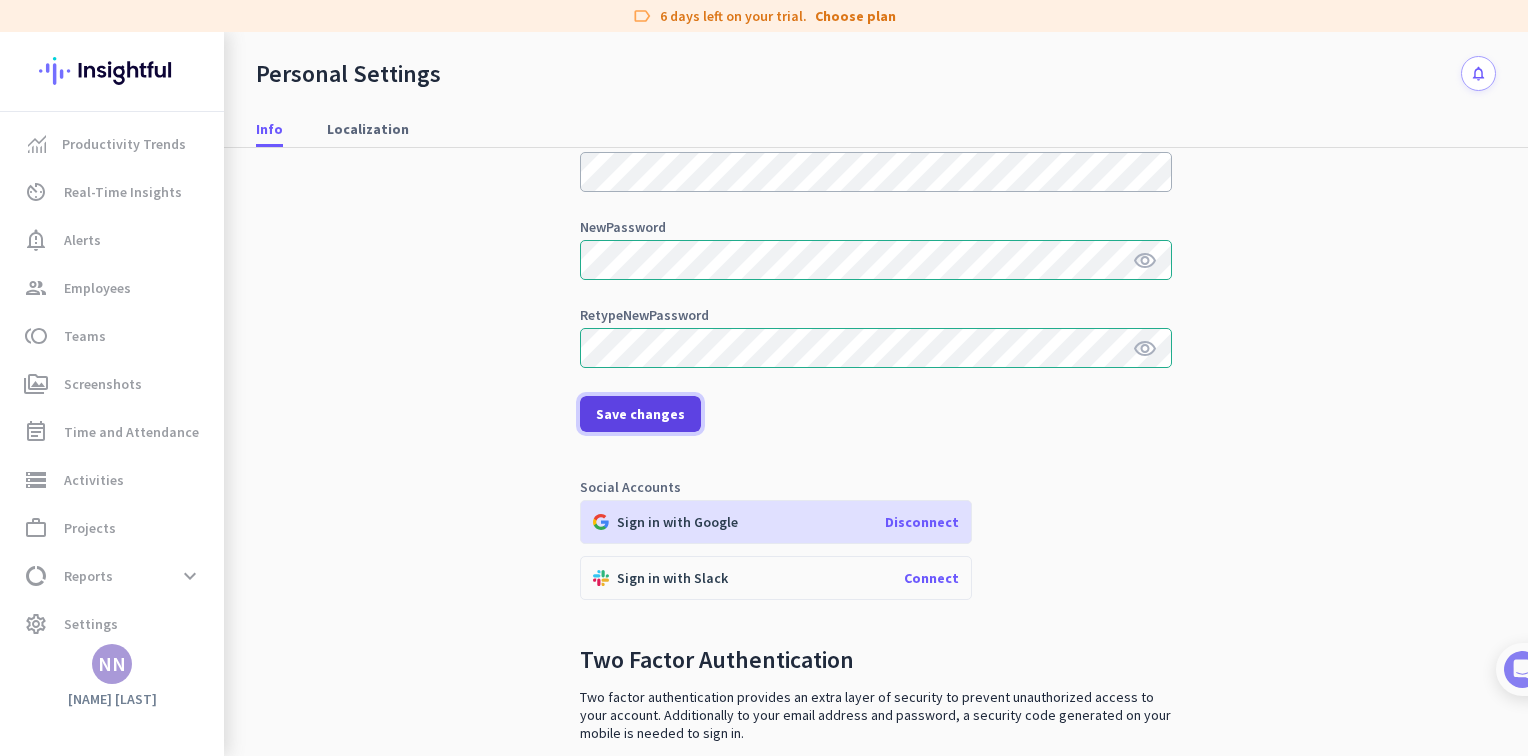 click on "Save changes" 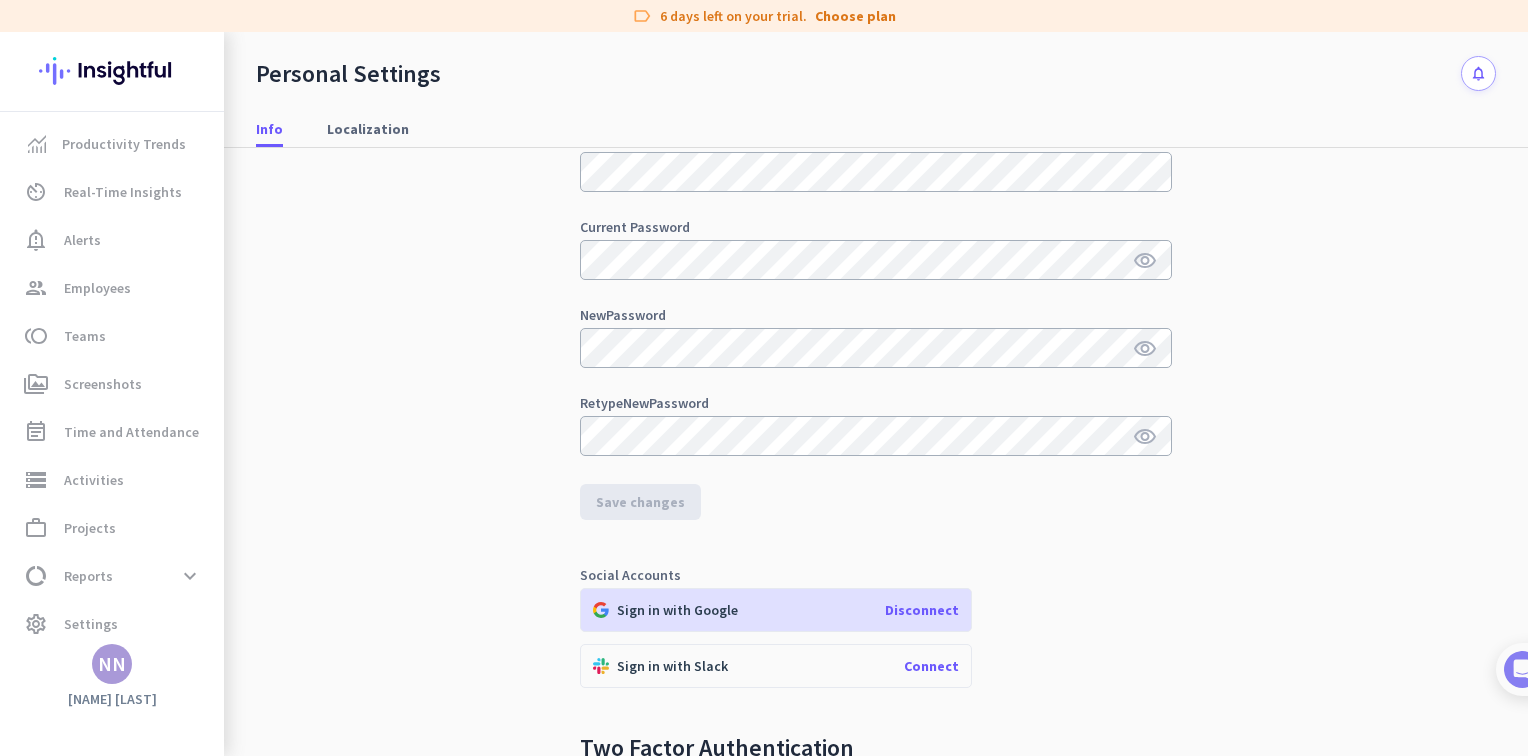 click on "Personal Info Full Name [NAME] [LAST] Email Address Current Password visibility New Password visibility Retype New Password visibility Save changes Social Accounts Sign in with Google Disconnect Sign in with Slack Connect Two Factor Authentication Two factor authentication provides an extra layer of security to prevent unauthorized access to your account. Additionally to your email address and password, a security code generated on your mobile is needed to sign in. Activate Version 1.2.886" at bounding box center [876, 310] 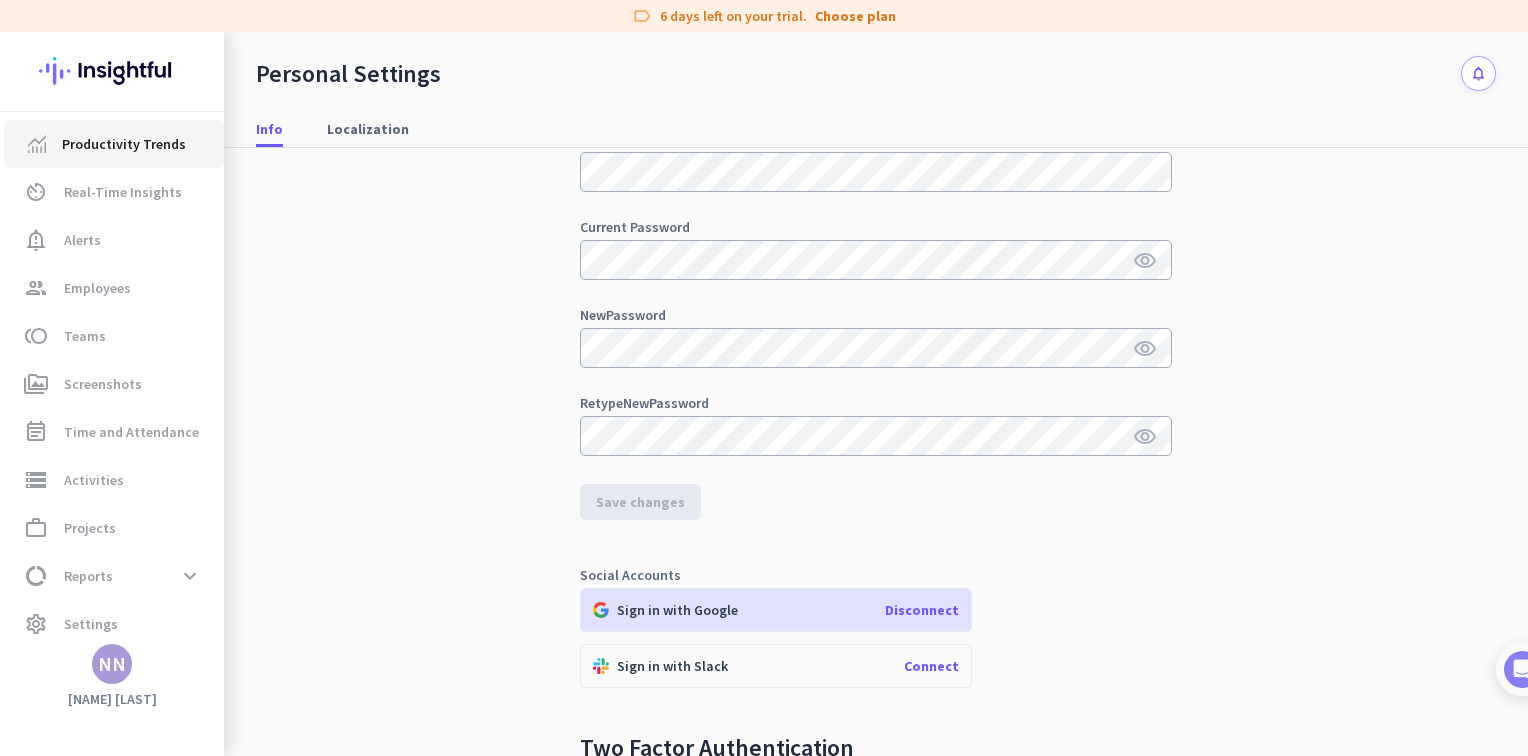 click on "Productivity Trends" 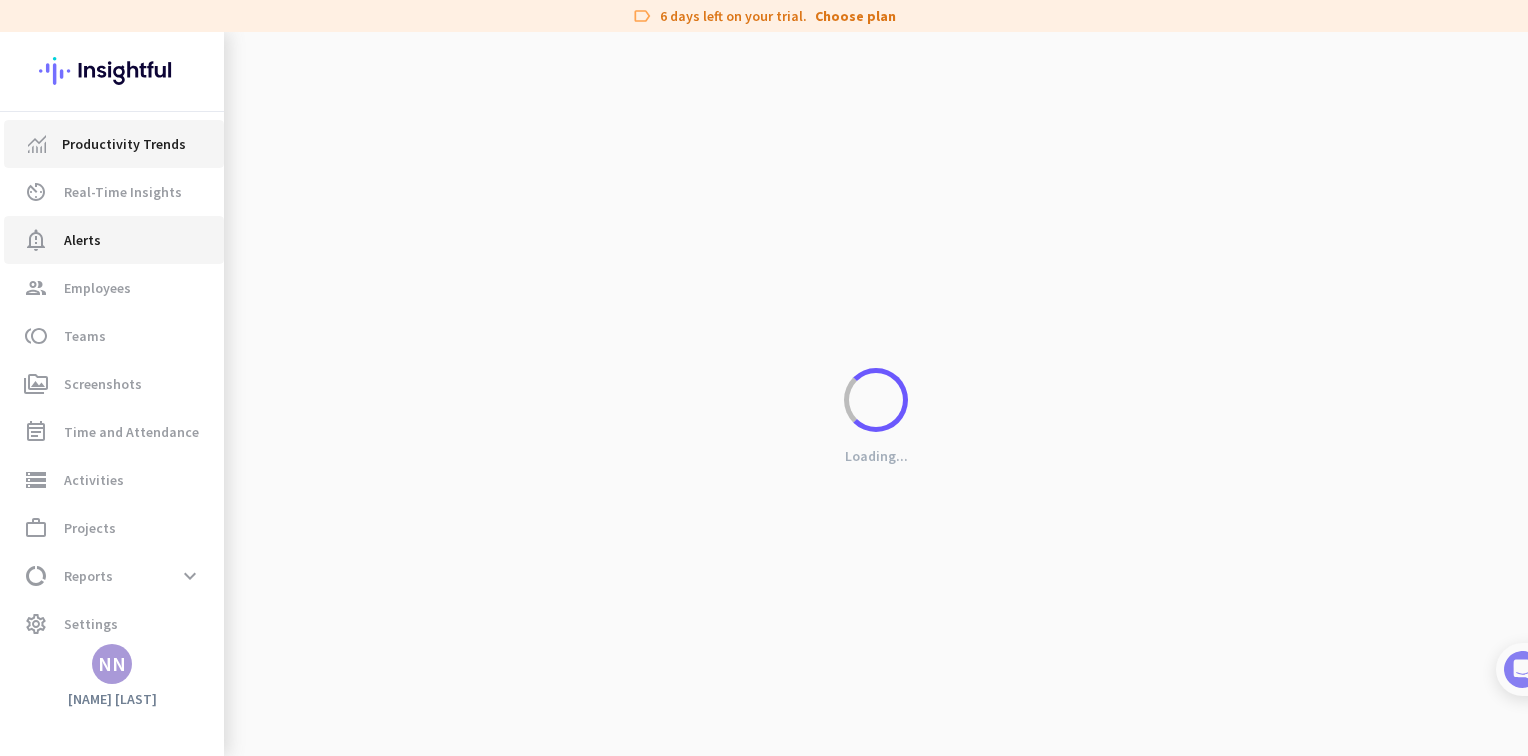 scroll, scrollTop: 32, scrollLeft: 0, axis: vertical 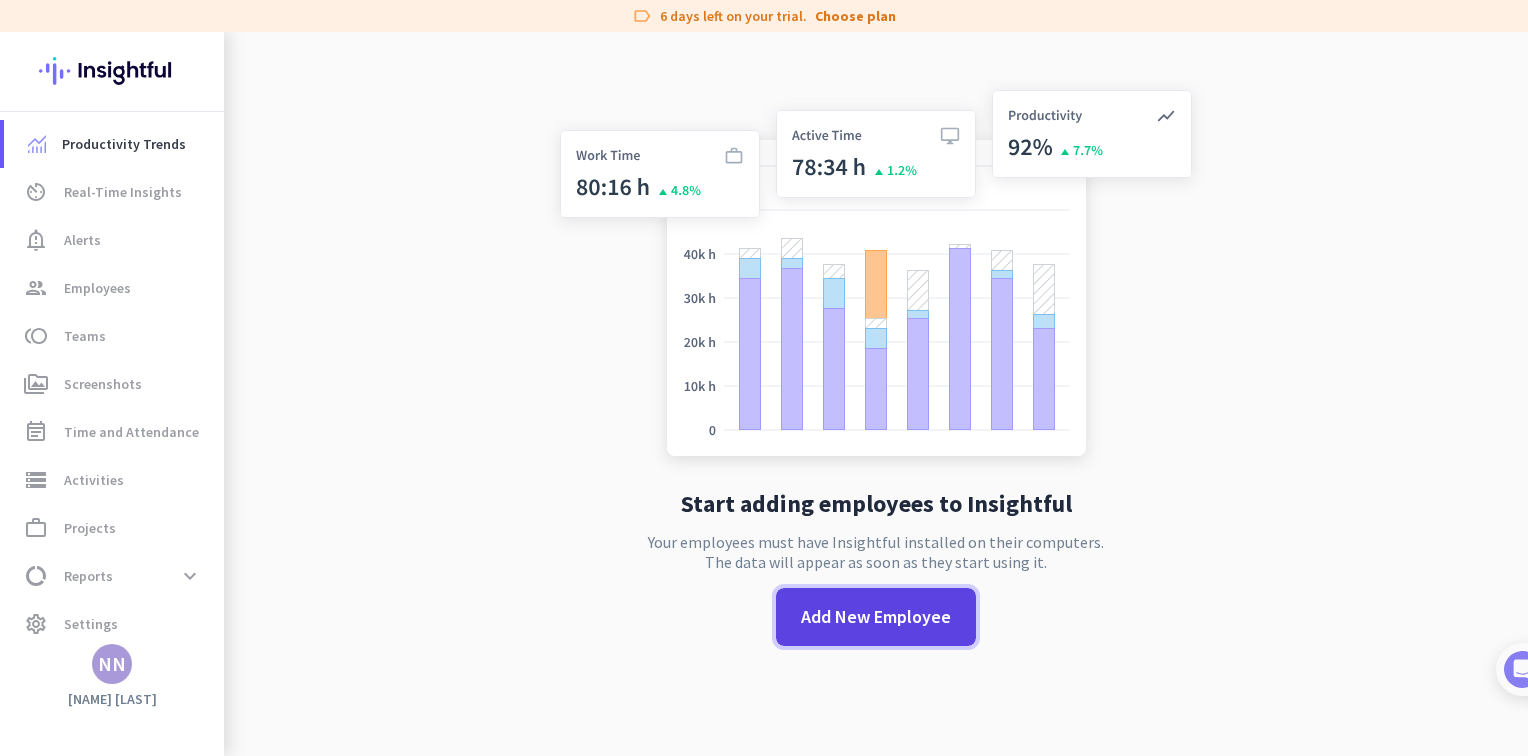 click 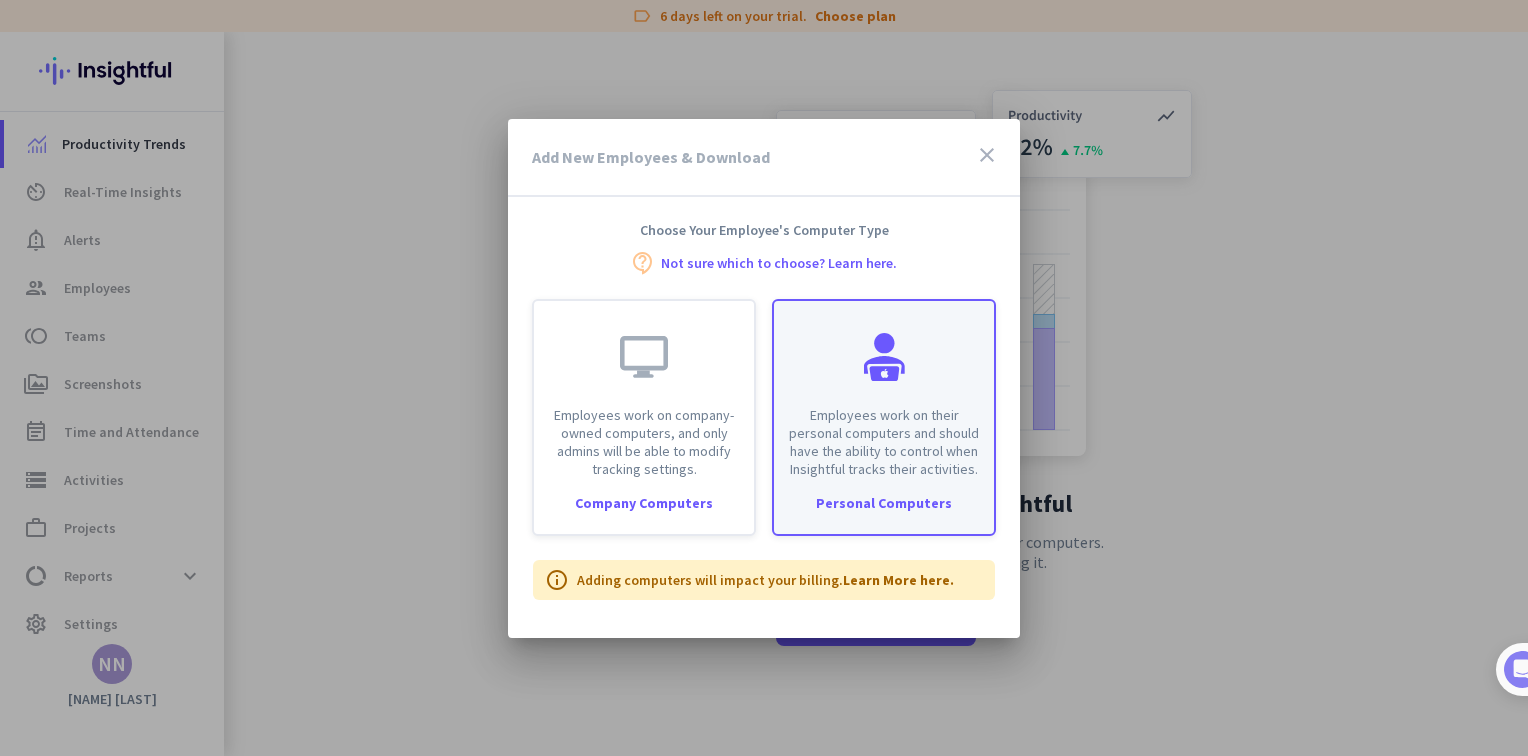 click on "Employees work on their personal computers and should have the ability to control when Insightful tracks their activities." at bounding box center (884, 442) 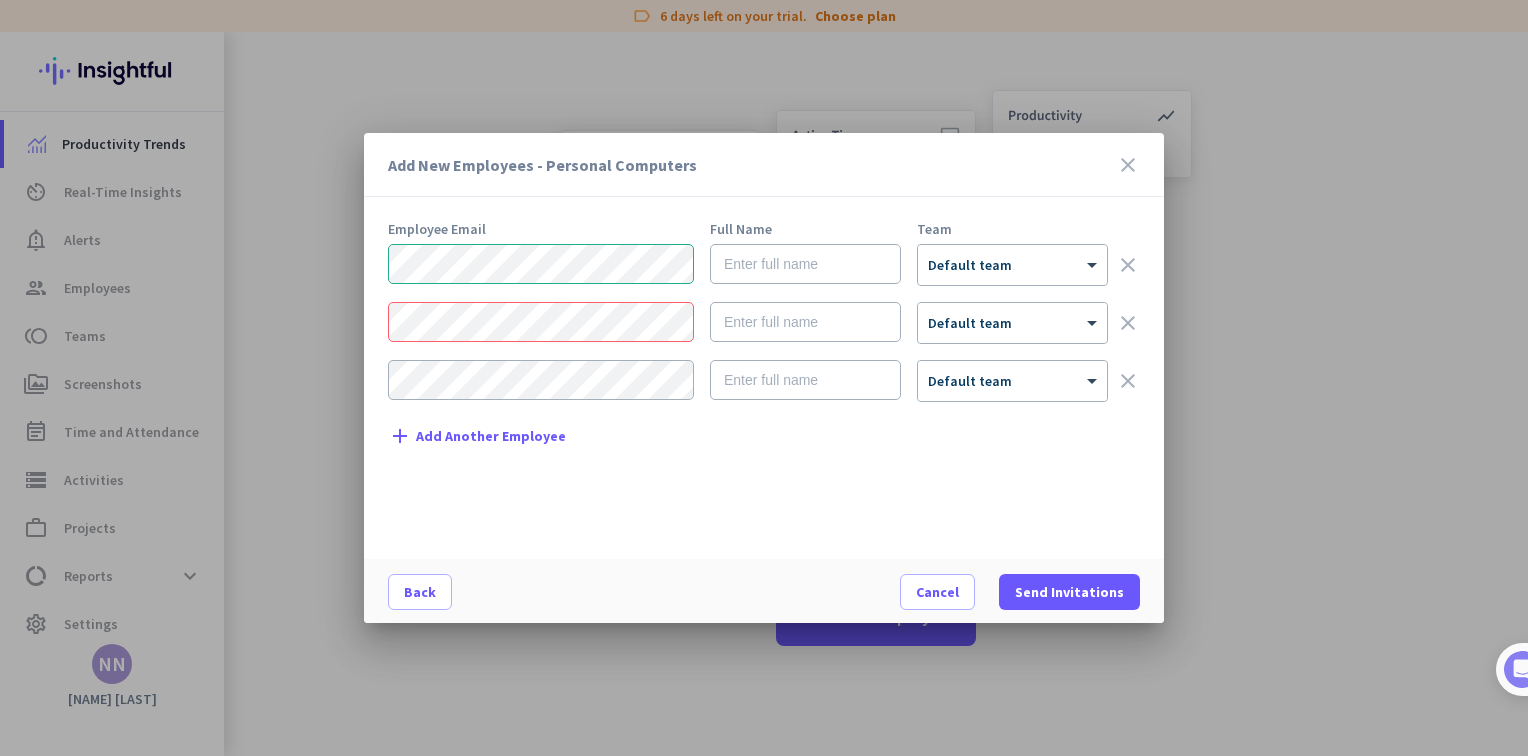 click on "× Default team clear × Default team clear × Default team clear" at bounding box center [764, 331] 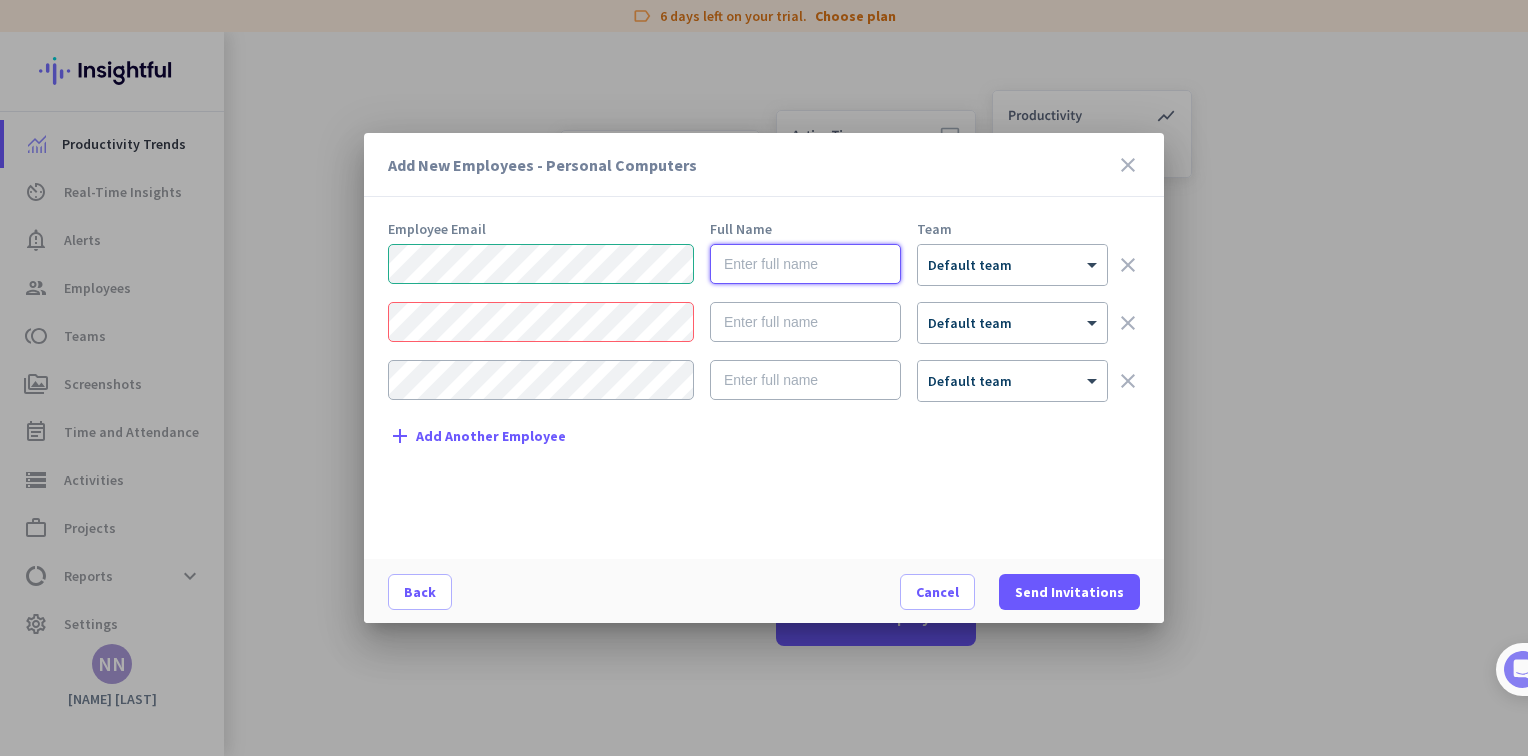 click at bounding box center [805, 264] 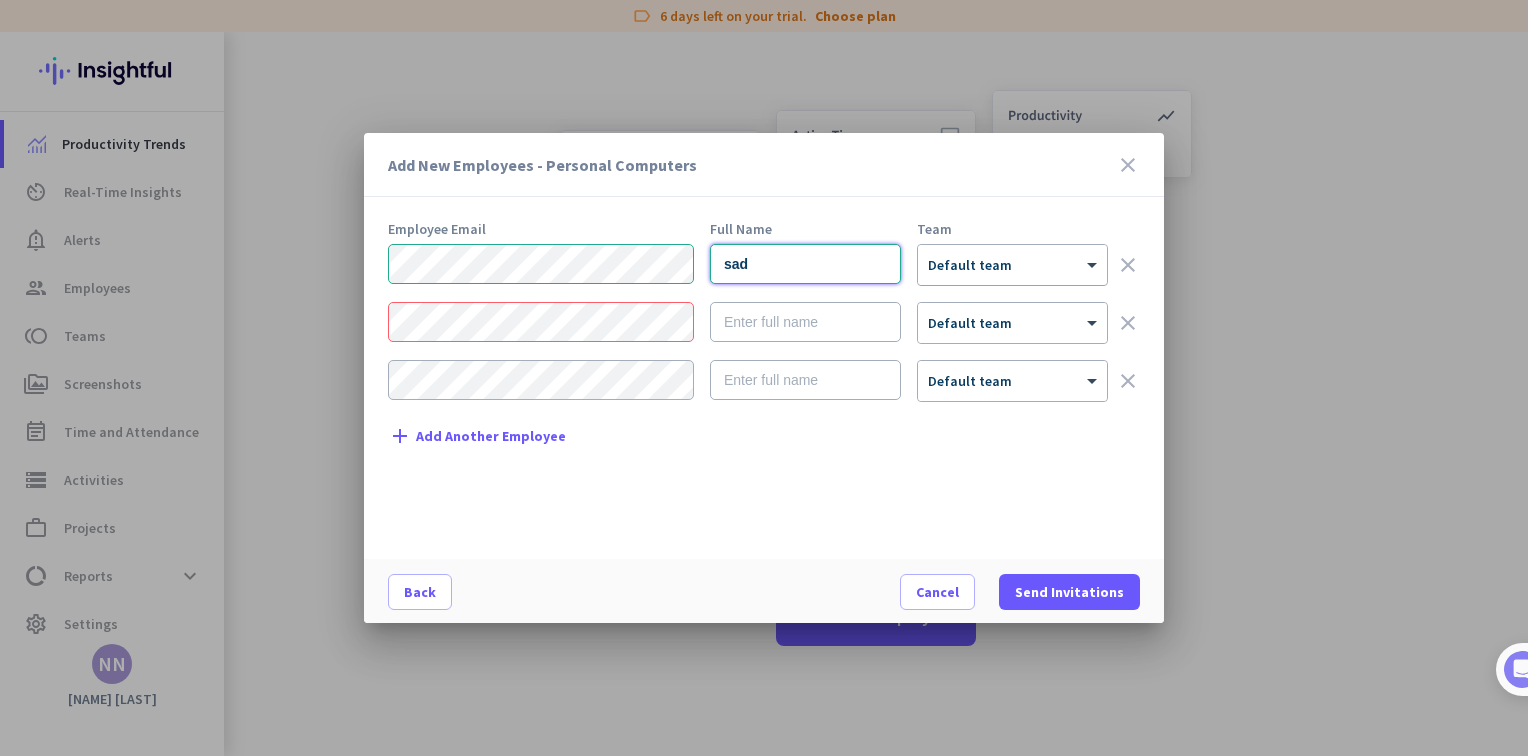 type on "sad" 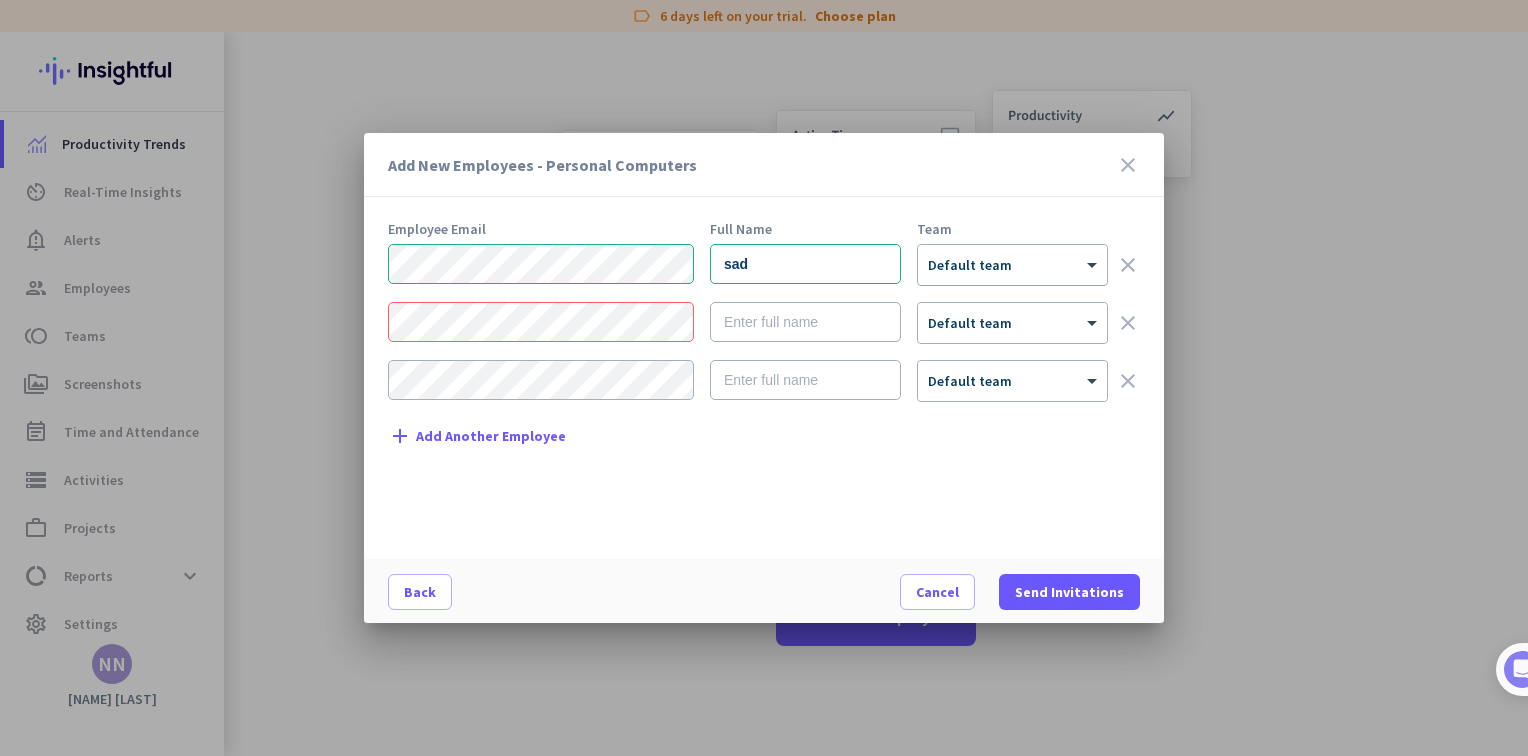 click at bounding box center (1012, 258) 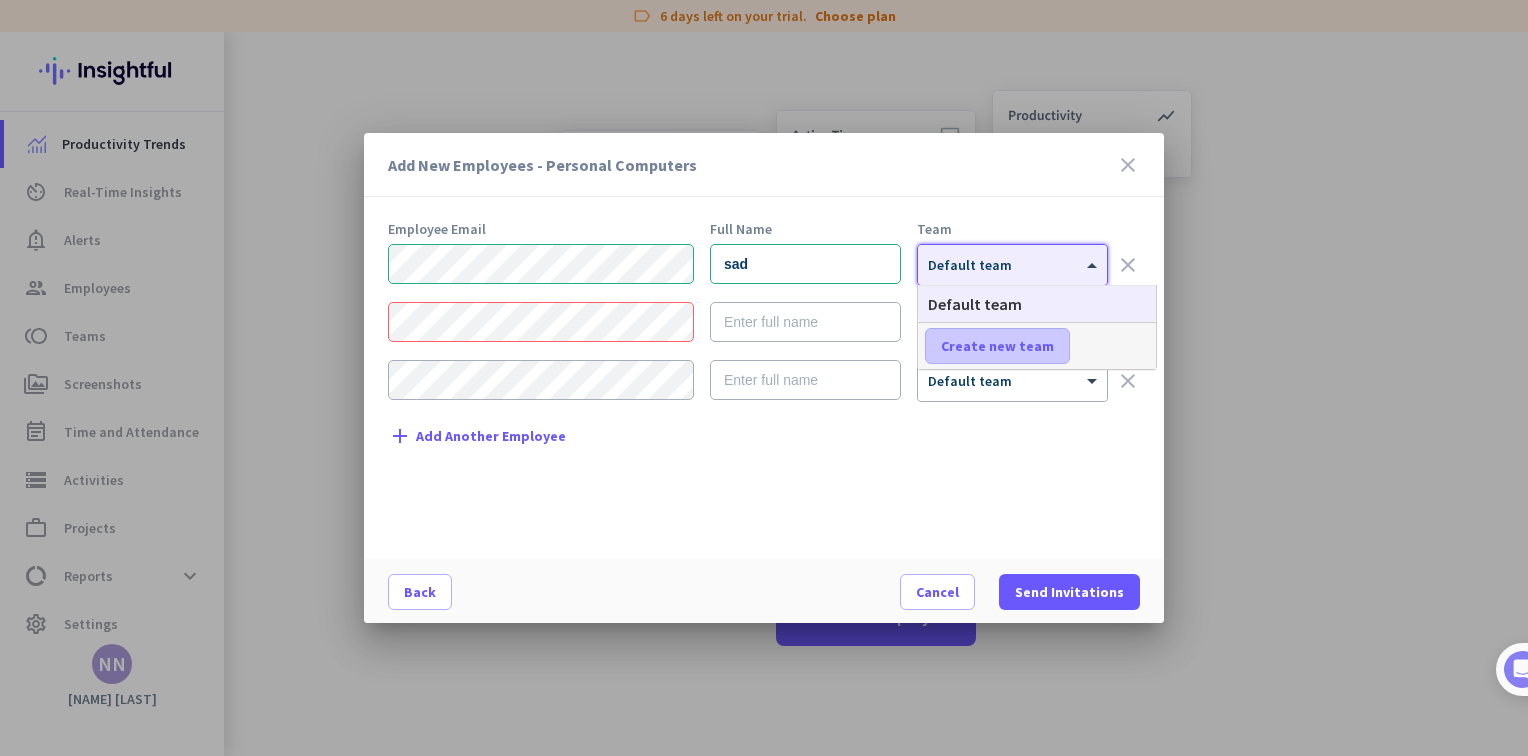 click on "Create new team" at bounding box center [997, 346] 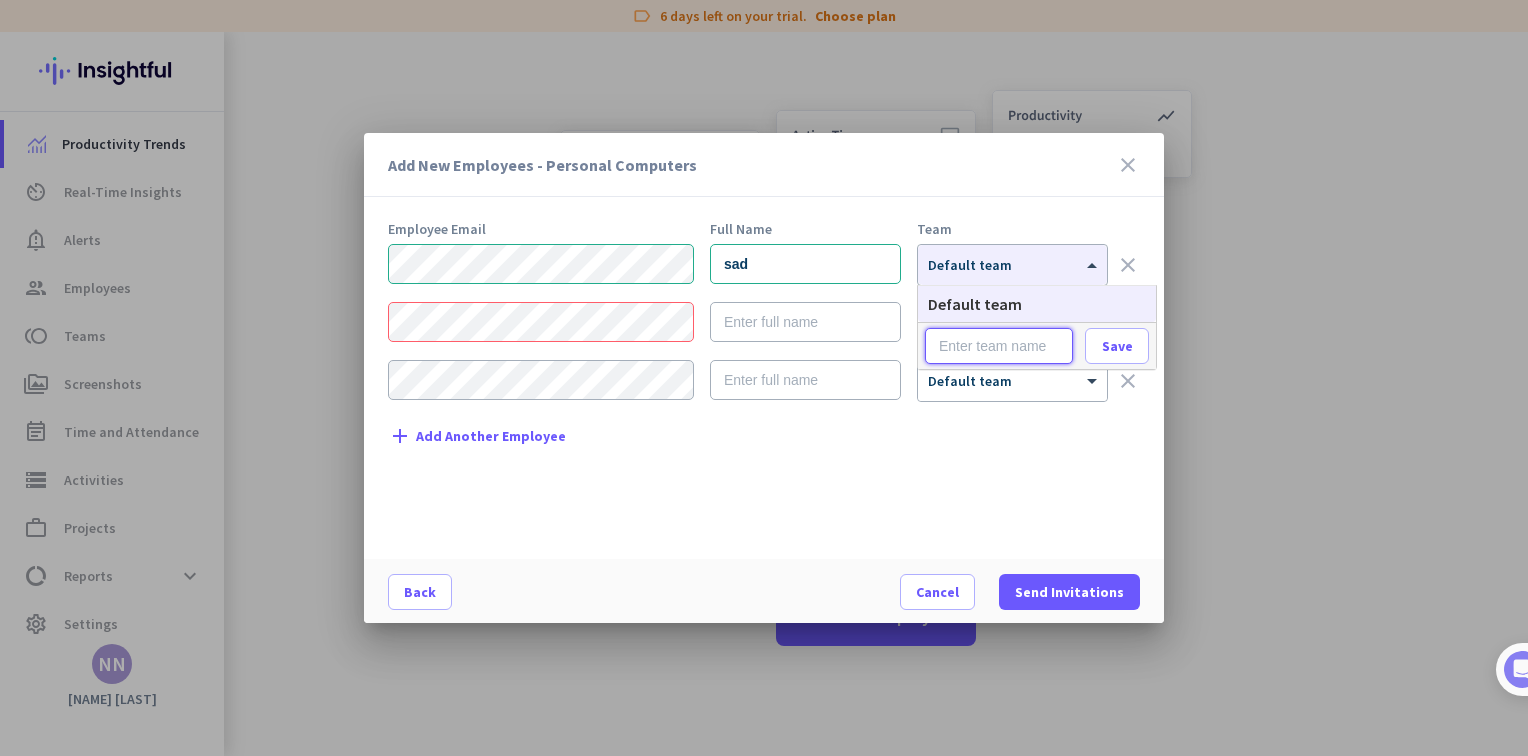 click at bounding box center (999, 346) 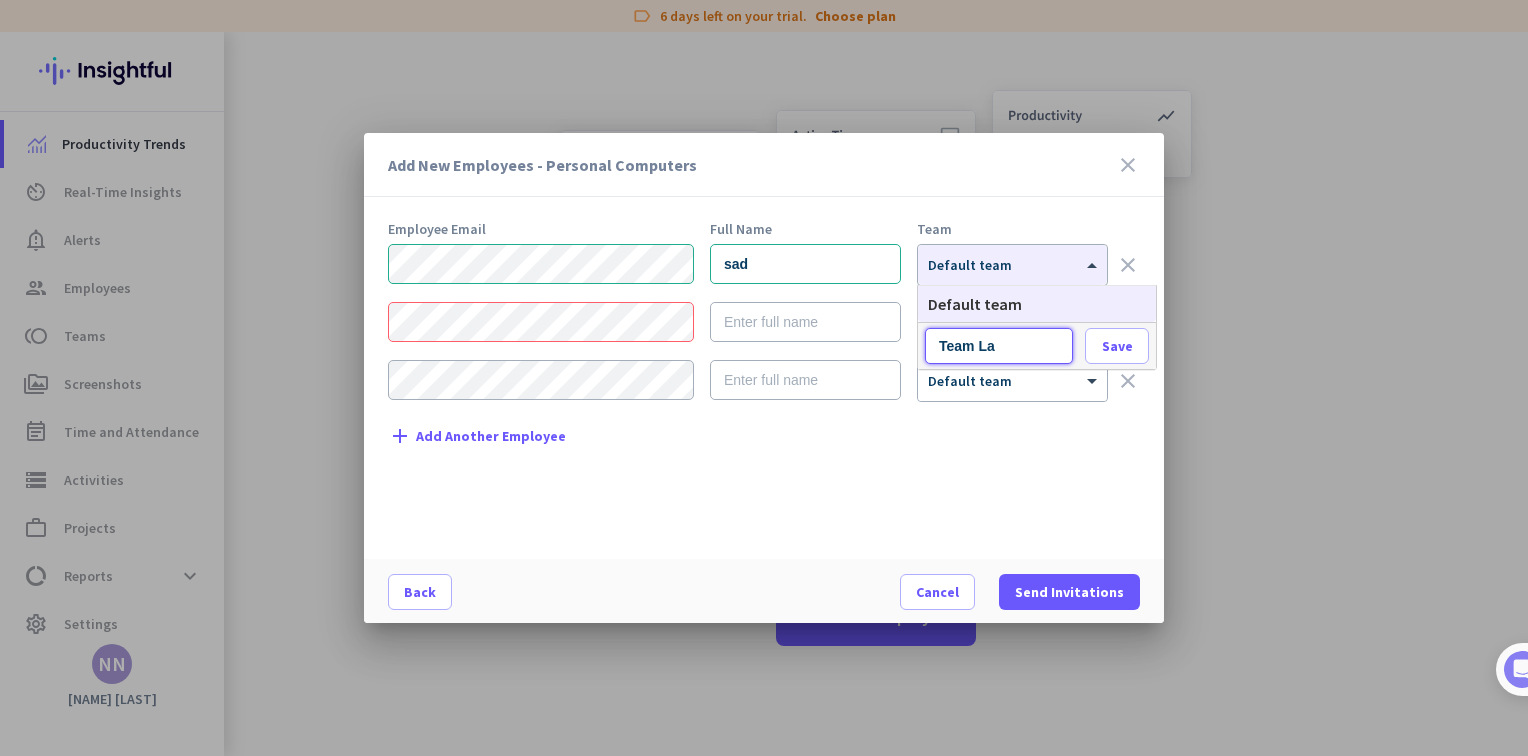 type on "Team Lan" 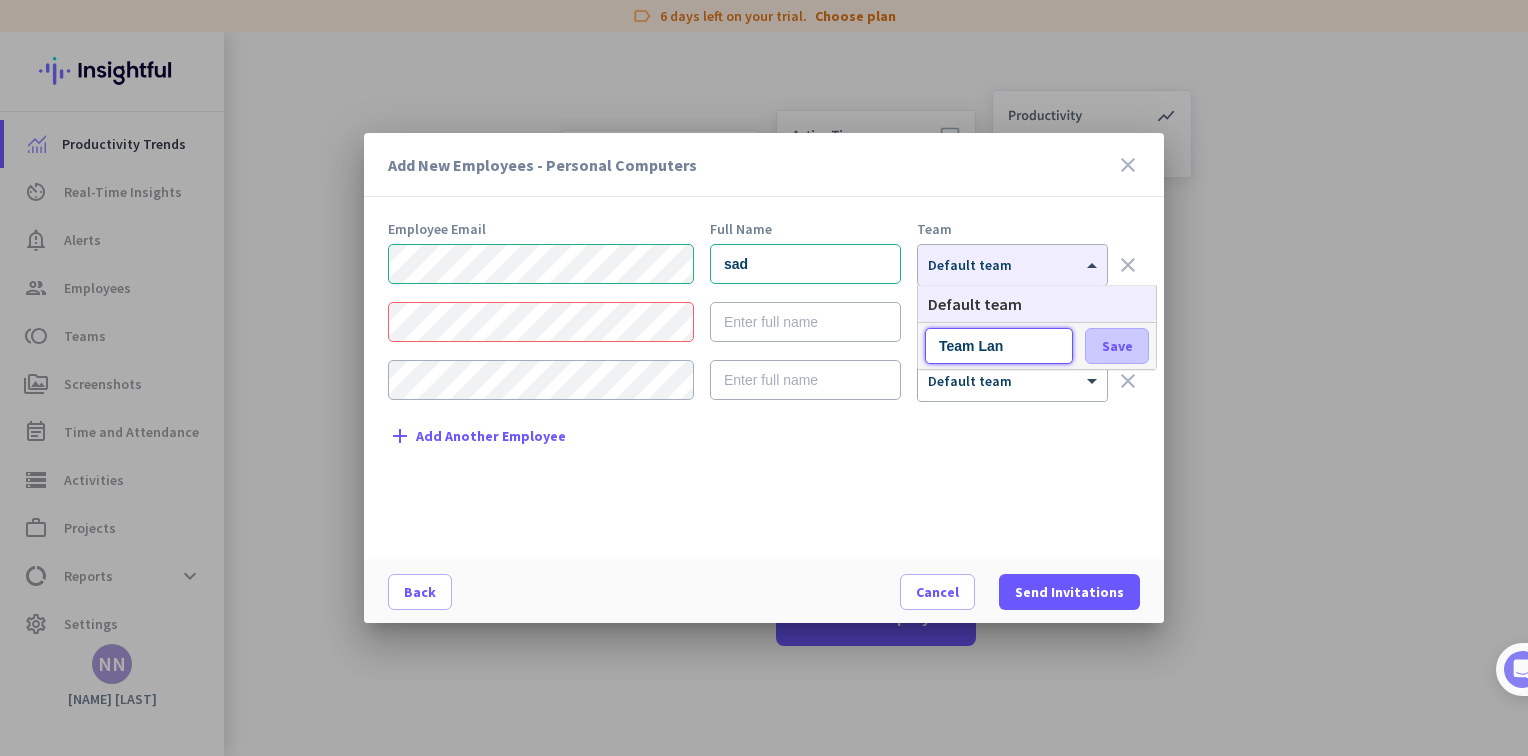 click on "Save" at bounding box center (1117, 346) 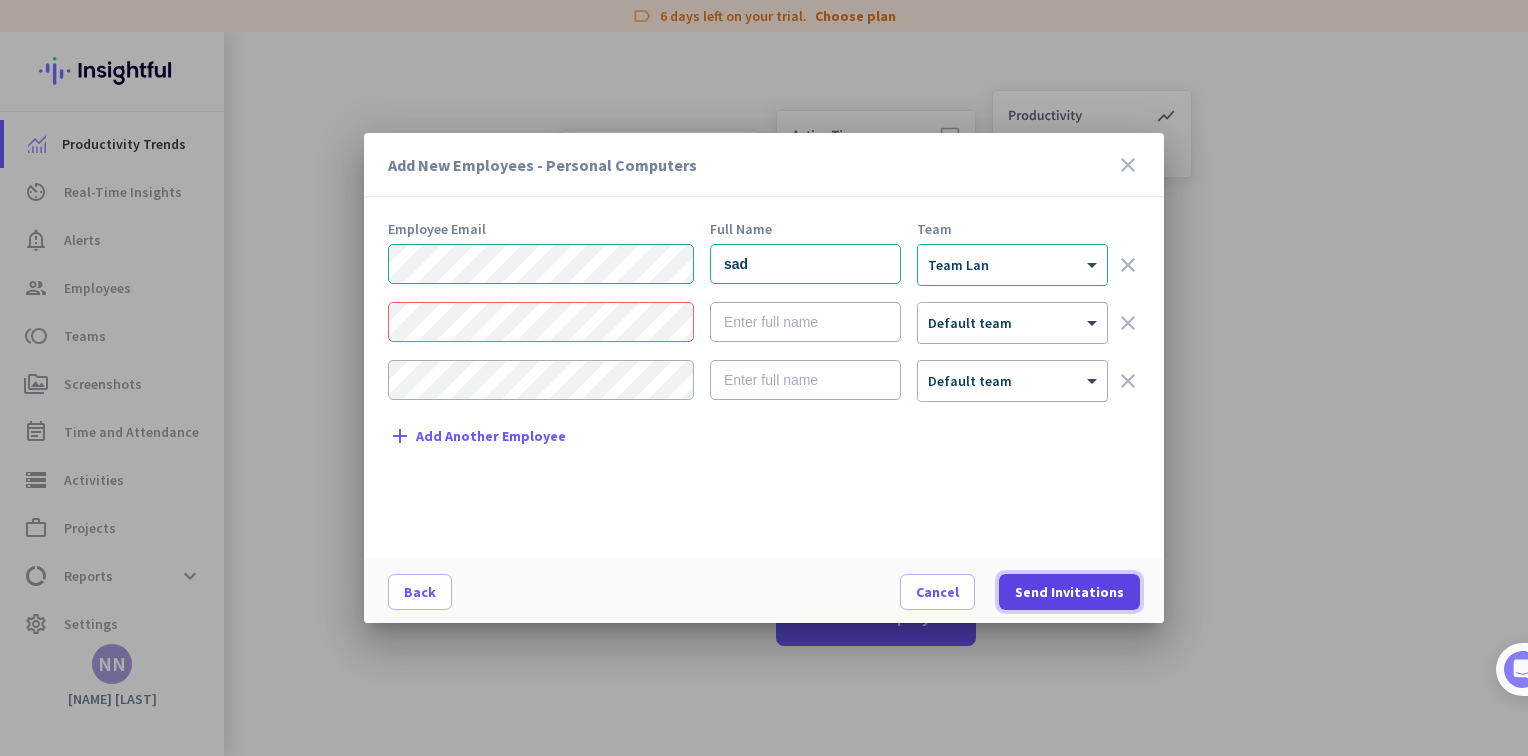 click on "Send Invitations" 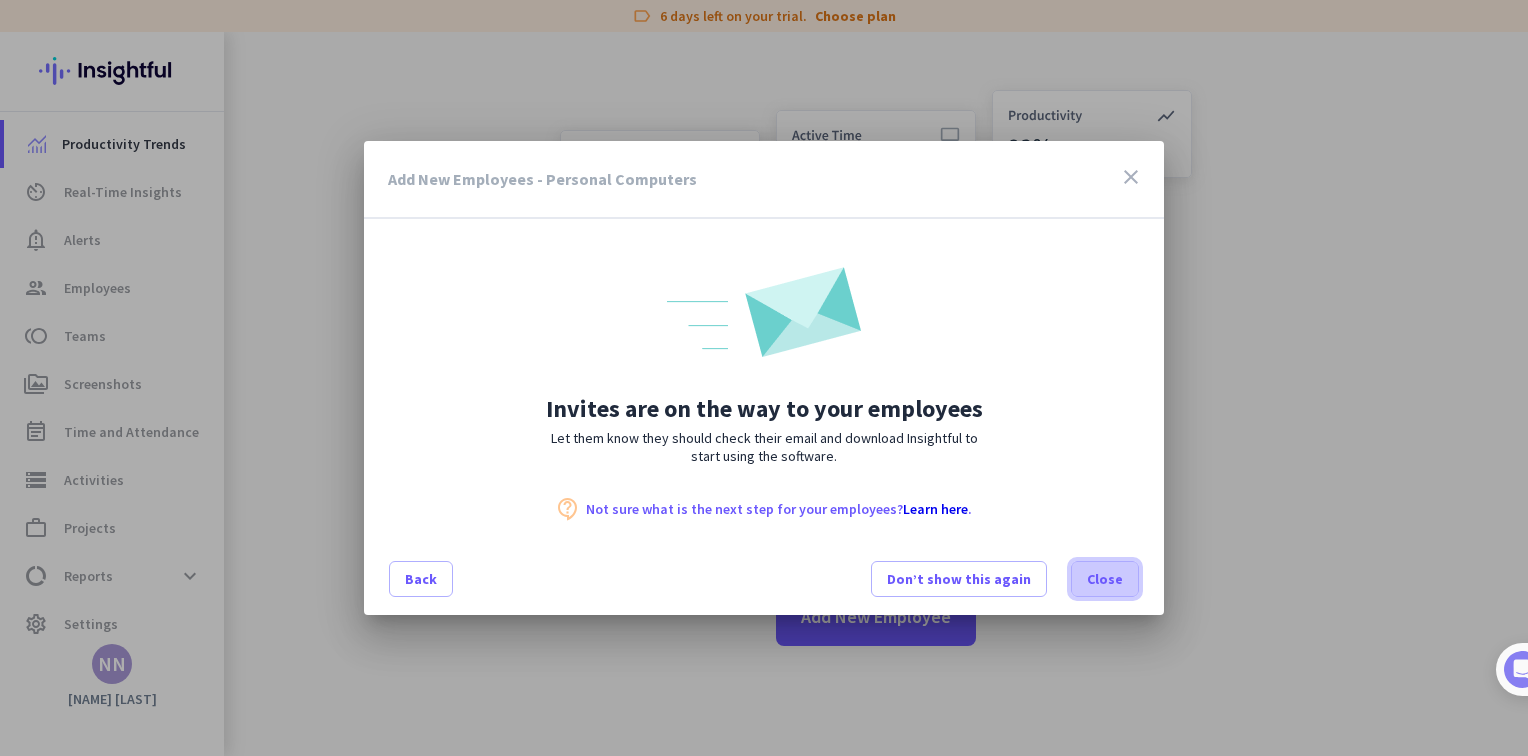 click on "Close" at bounding box center (1105, 579) 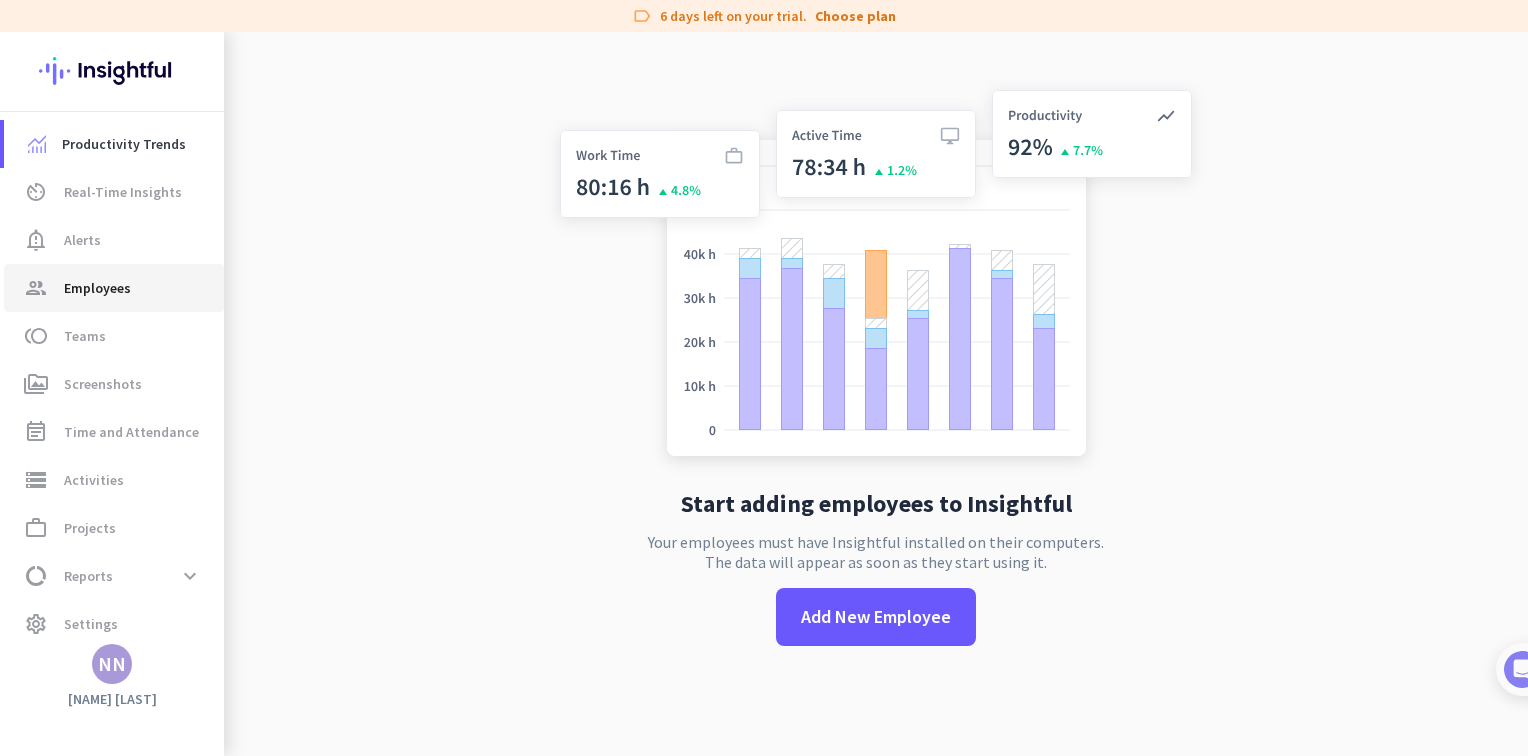click on "group  Employees" 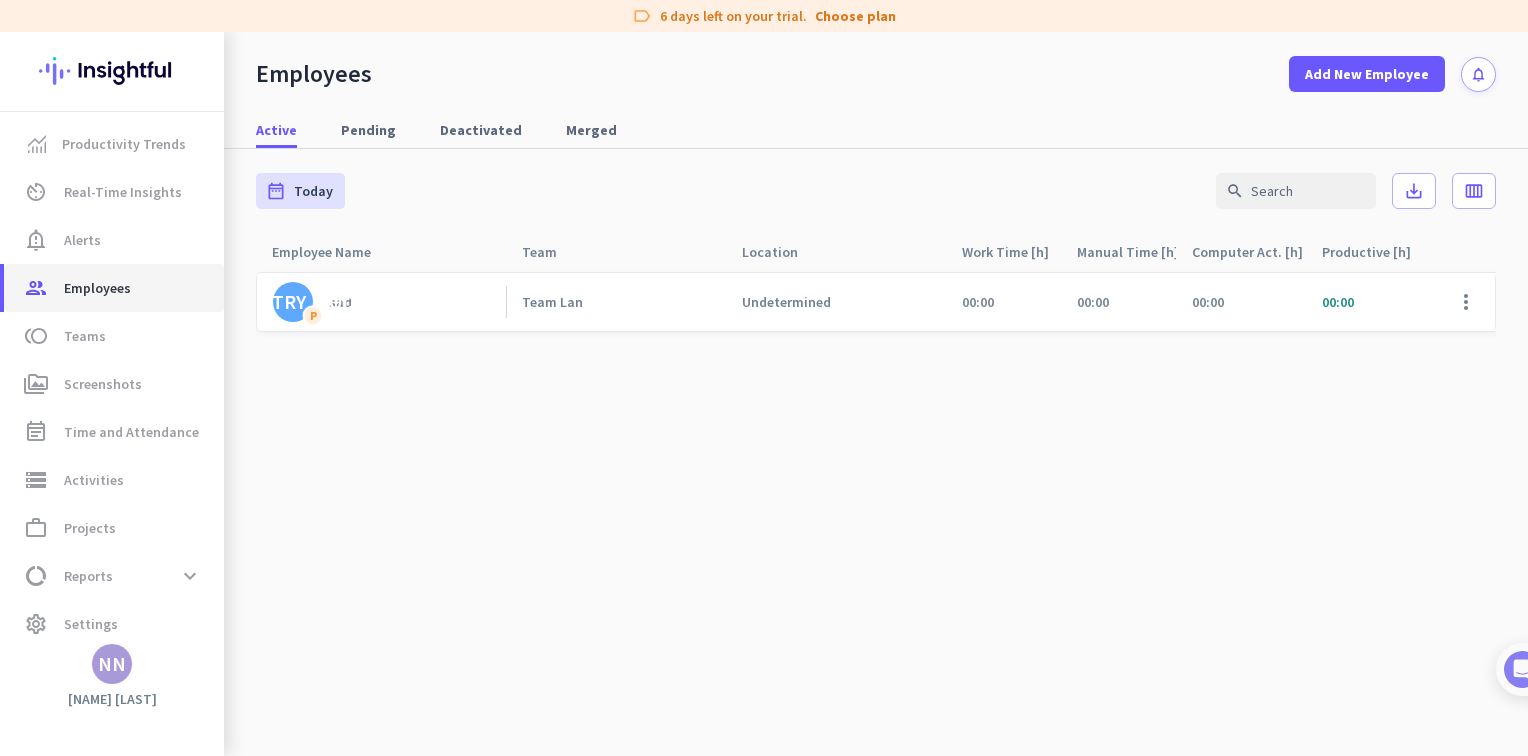 scroll, scrollTop: 0, scrollLeft: 0, axis: both 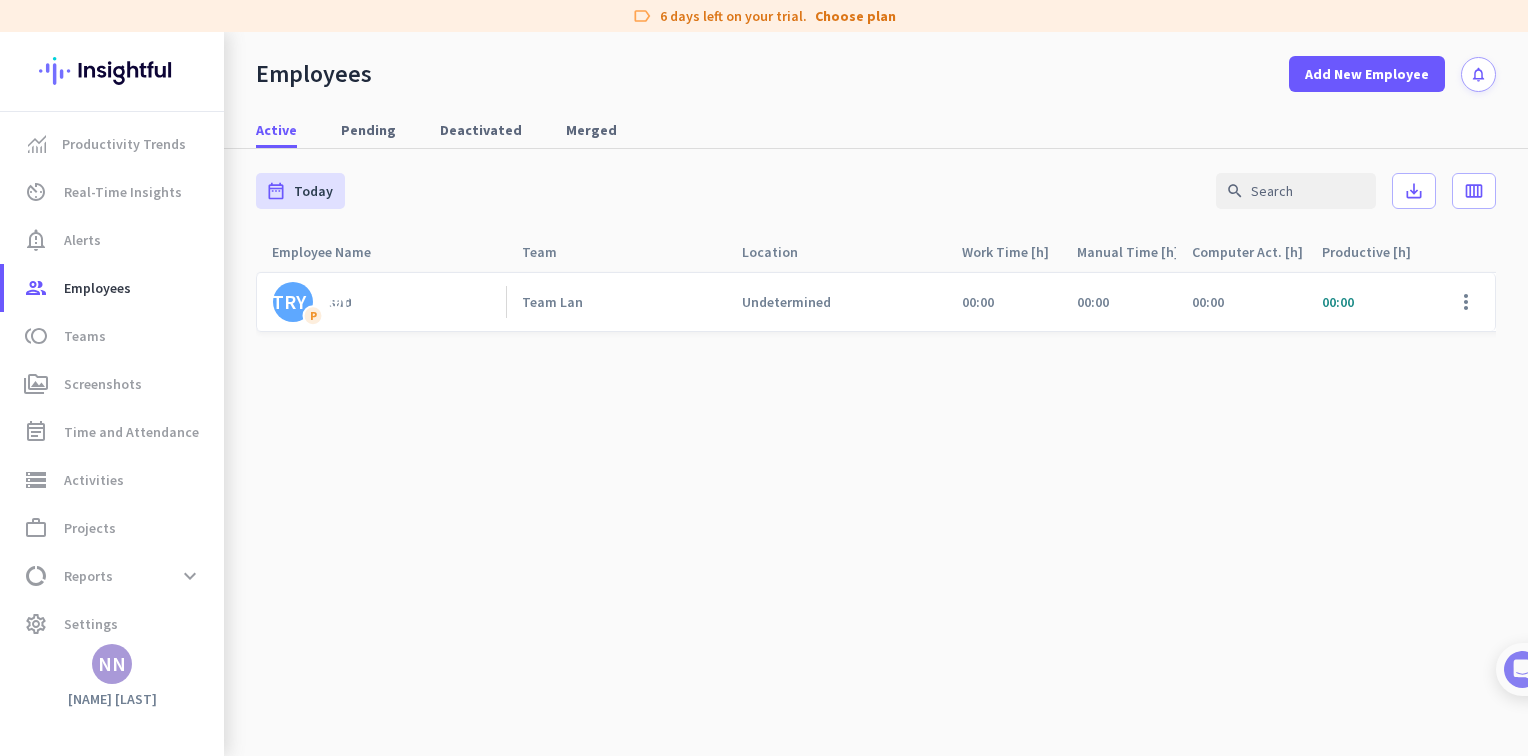 click on "Team Lan" 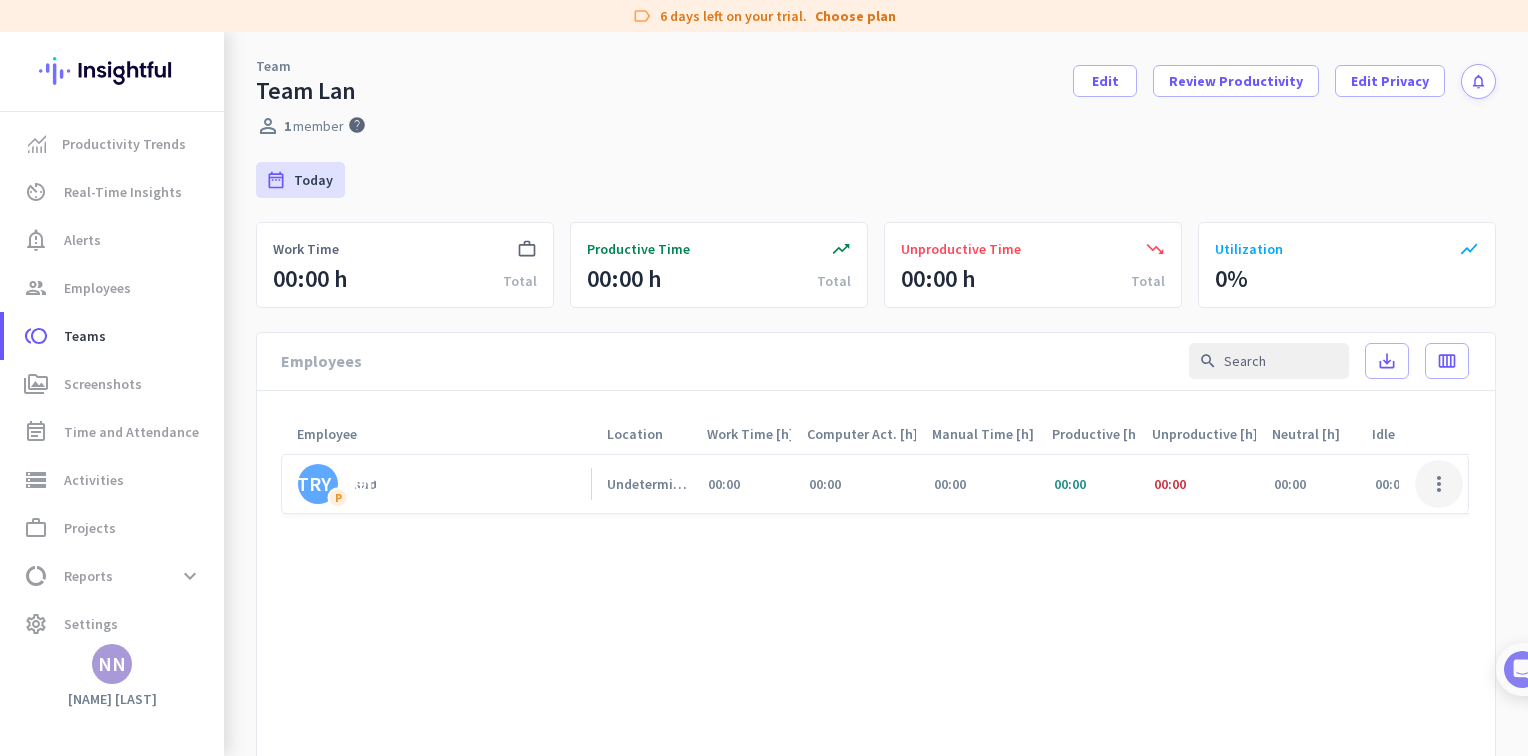 click 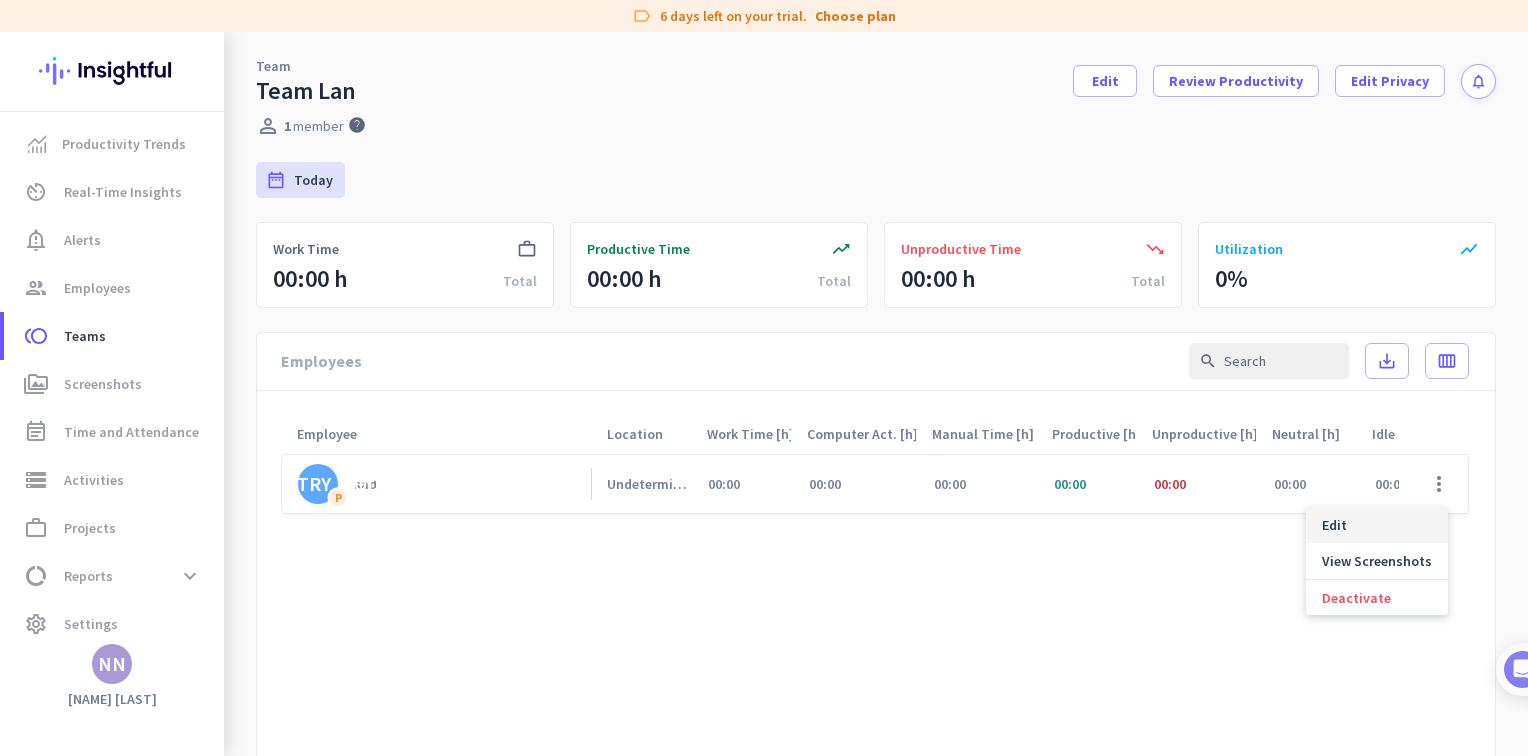 click on "Edit" at bounding box center [1377, 525] 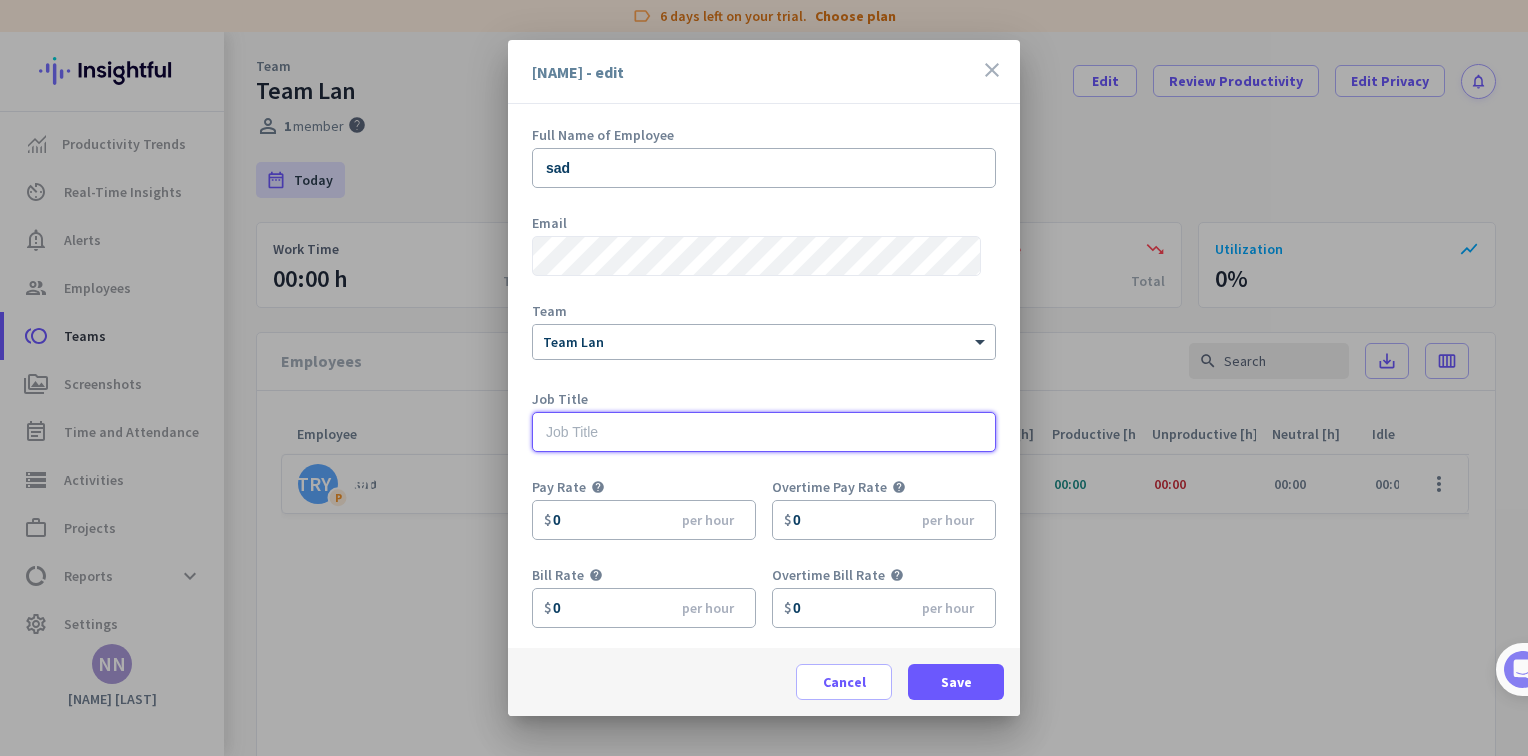 click at bounding box center (764, 432) 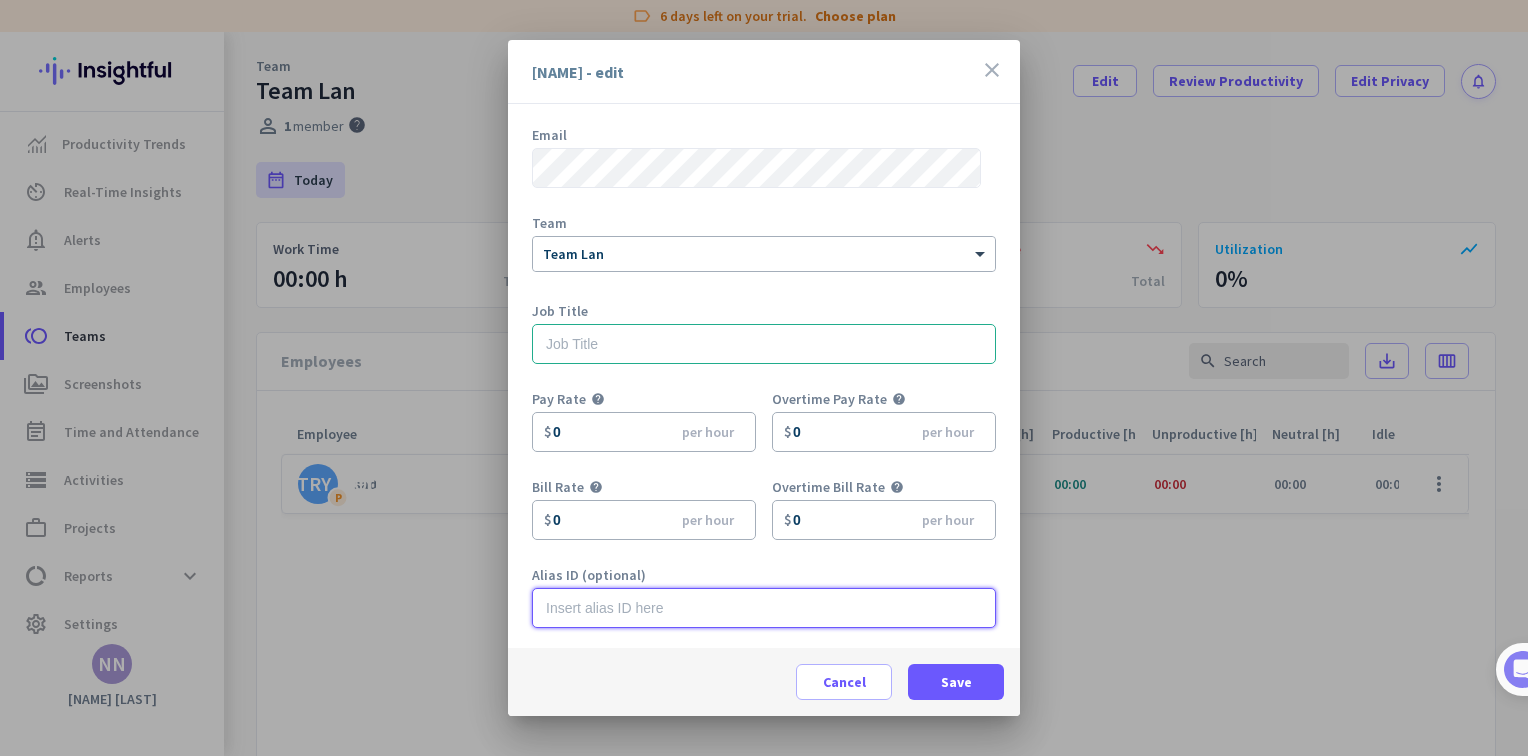 click at bounding box center (764, 608) 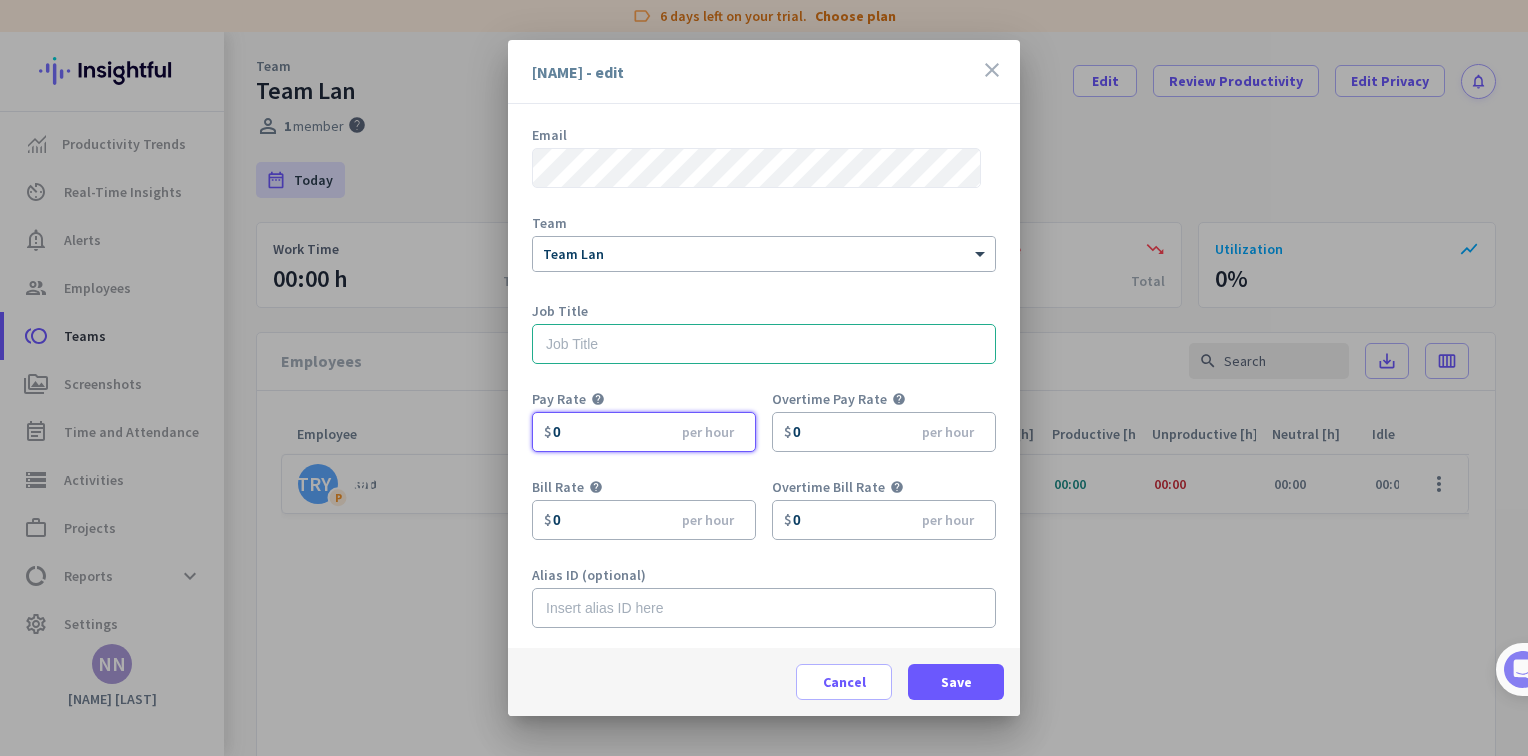 click on "0" at bounding box center [644, 432] 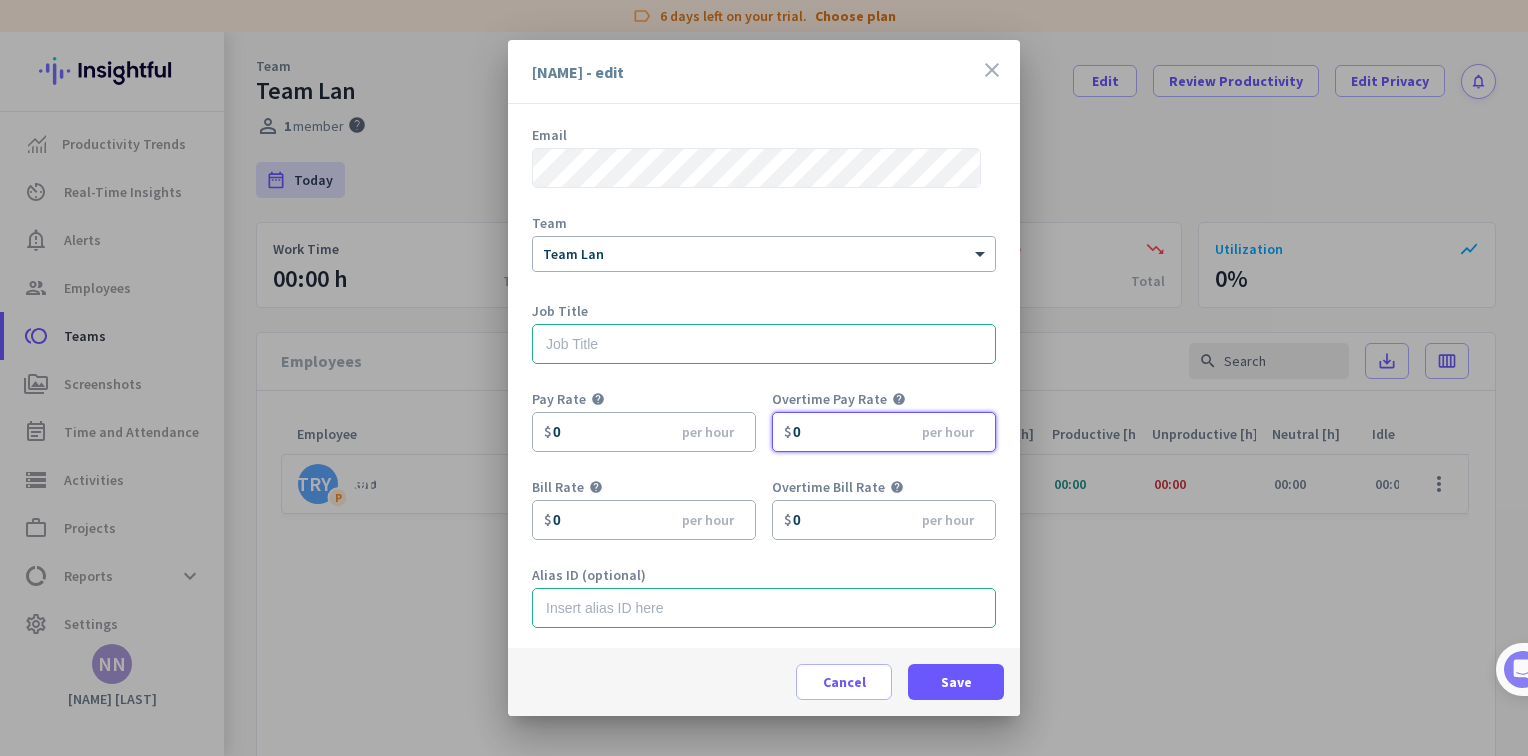 click on "0" at bounding box center [884, 432] 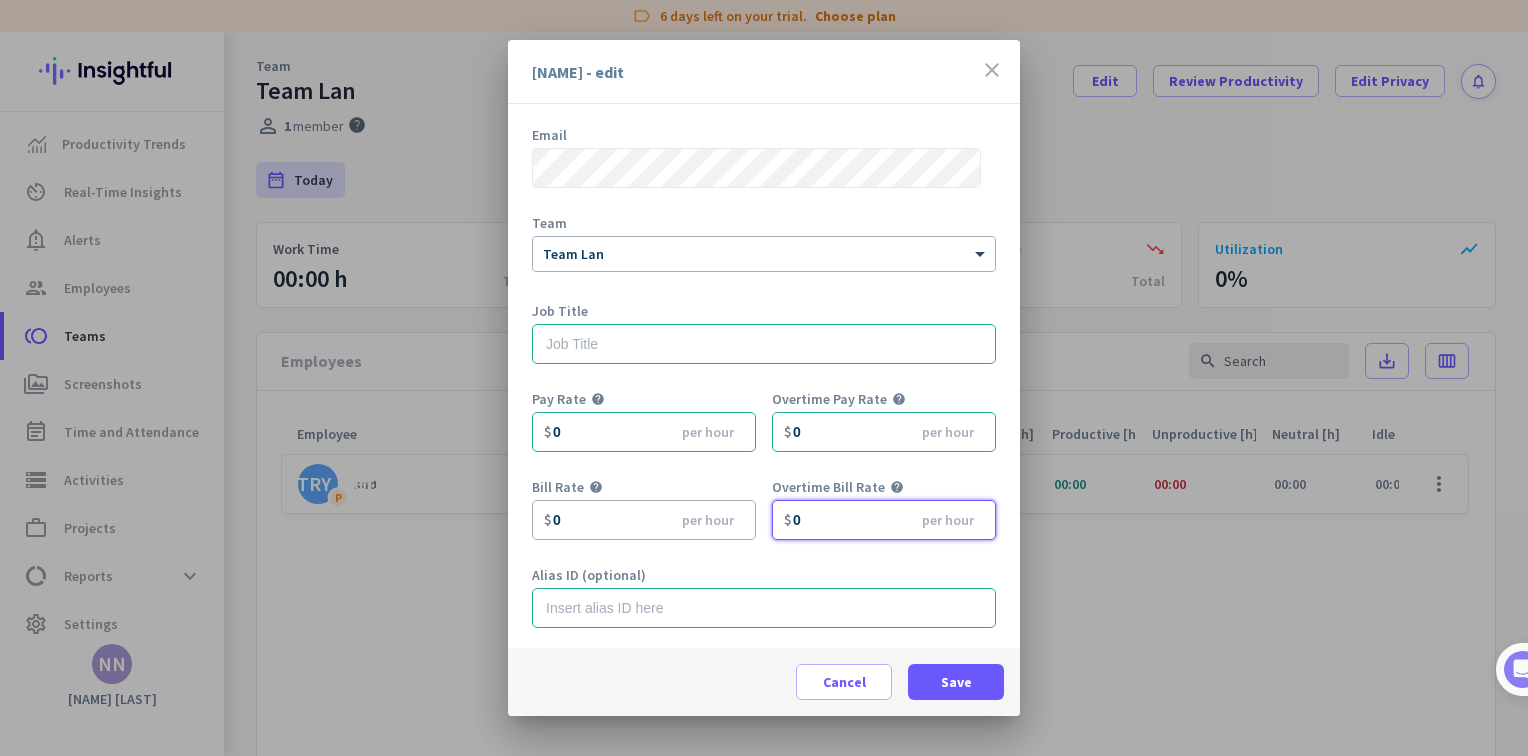 click on "0" at bounding box center (884, 520) 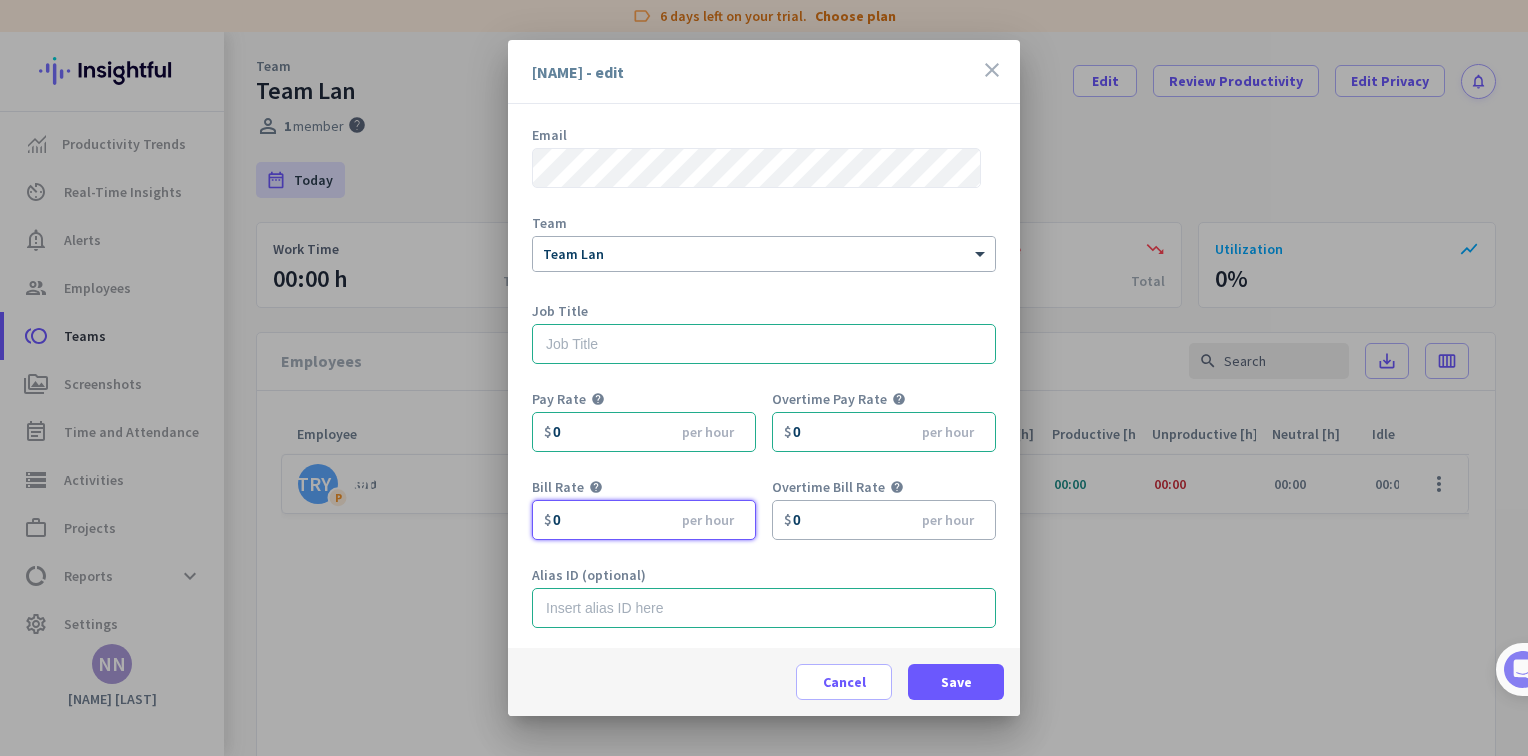 click on "0" at bounding box center [644, 520] 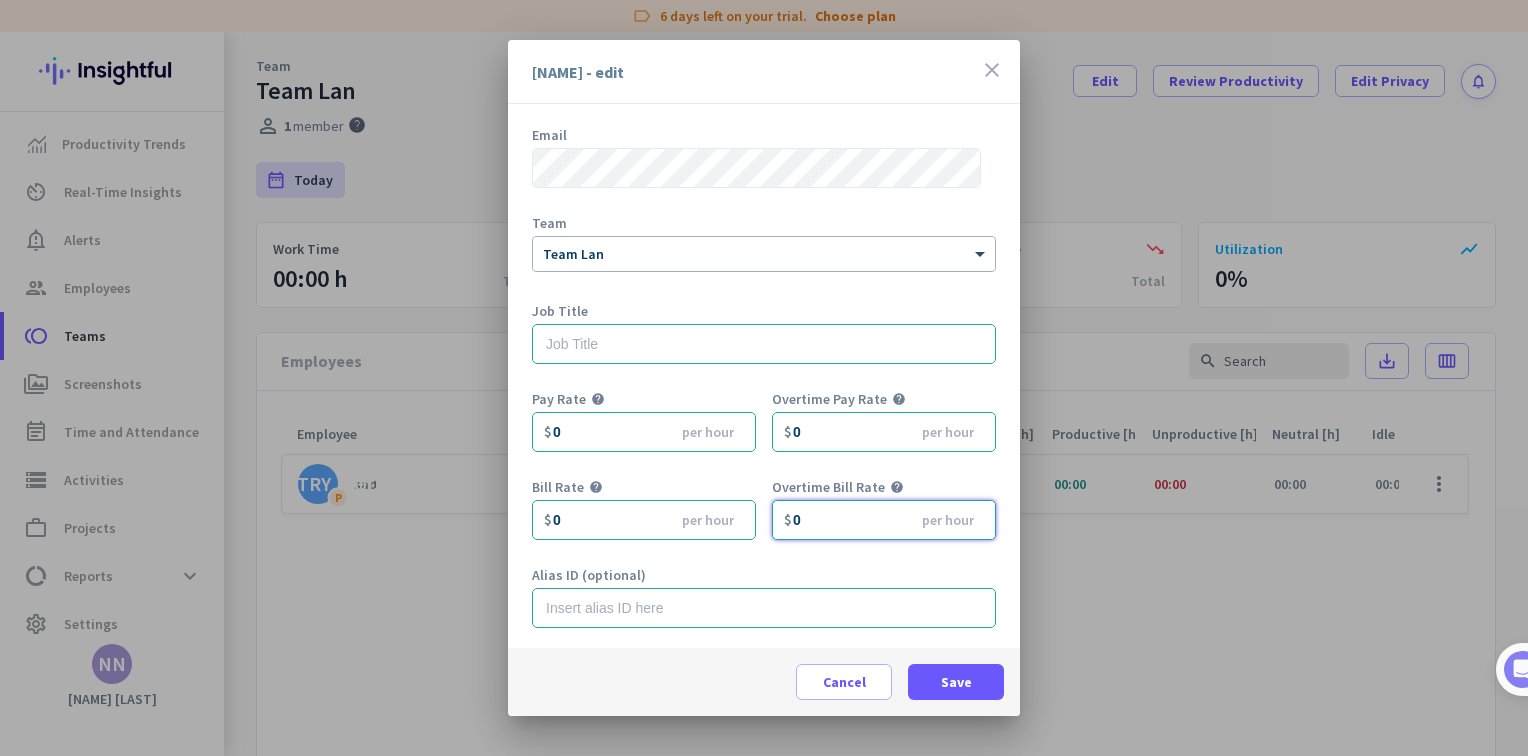 click on "0" at bounding box center [884, 520] 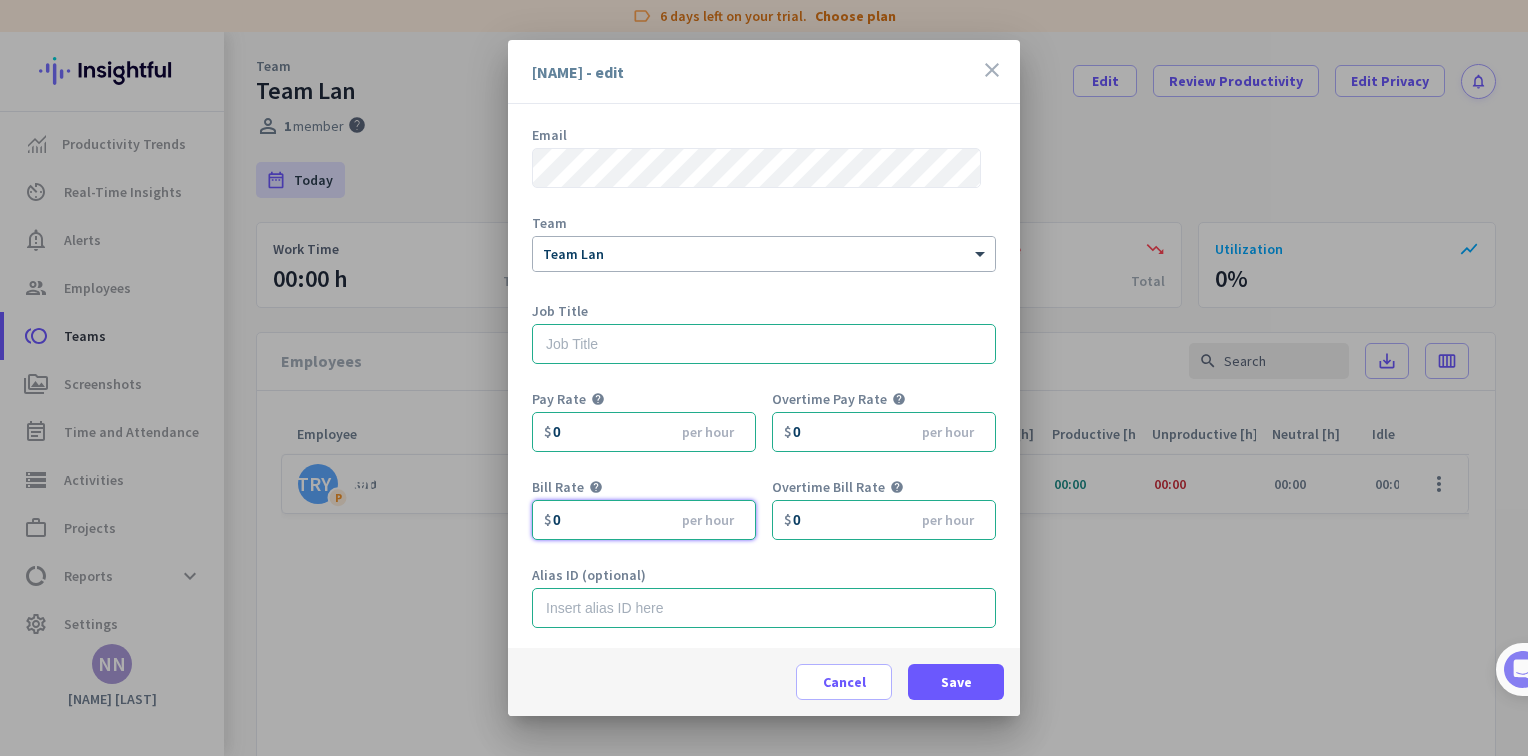 click on "0" at bounding box center [644, 520] 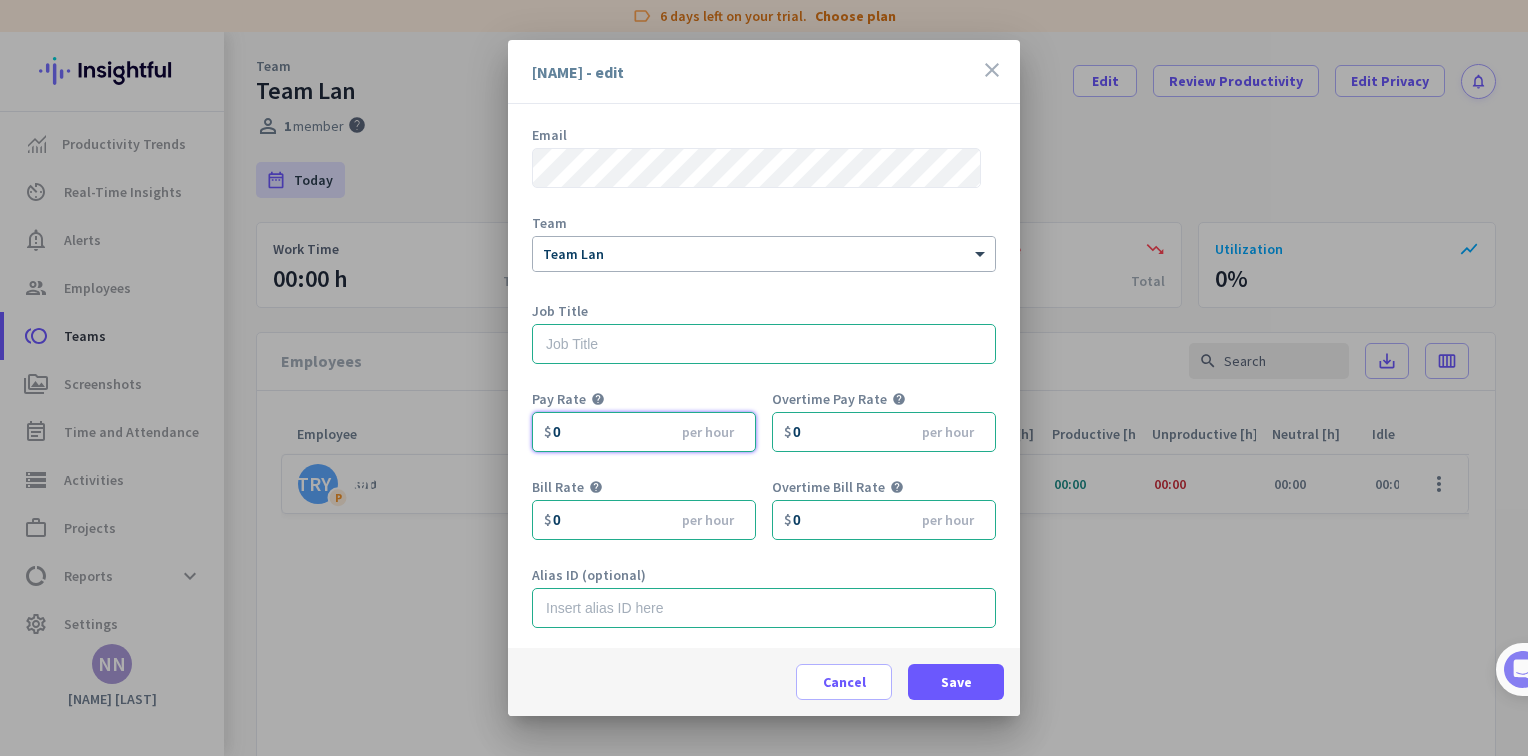 click on "0" at bounding box center [644, 432] 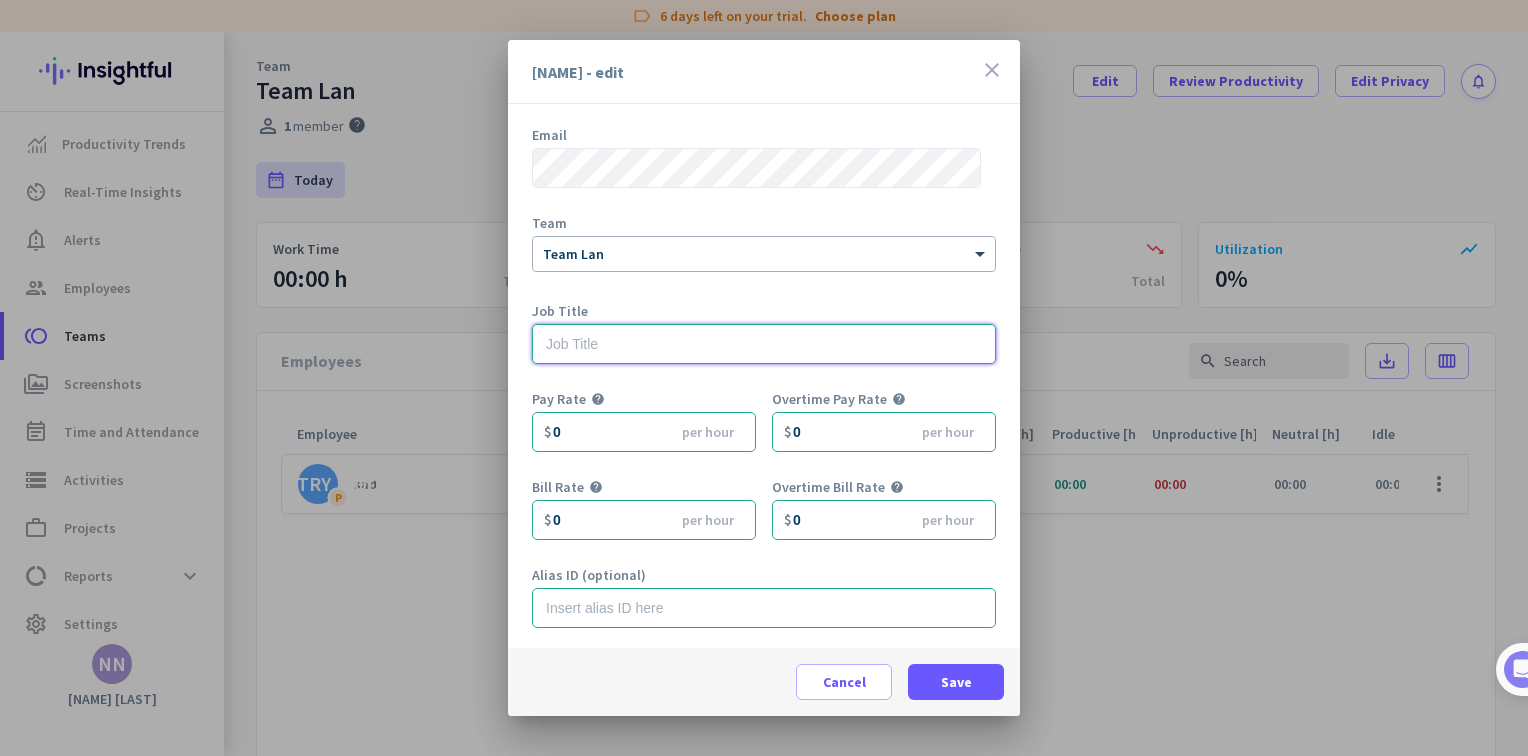 click at bounding box center [764, 344] 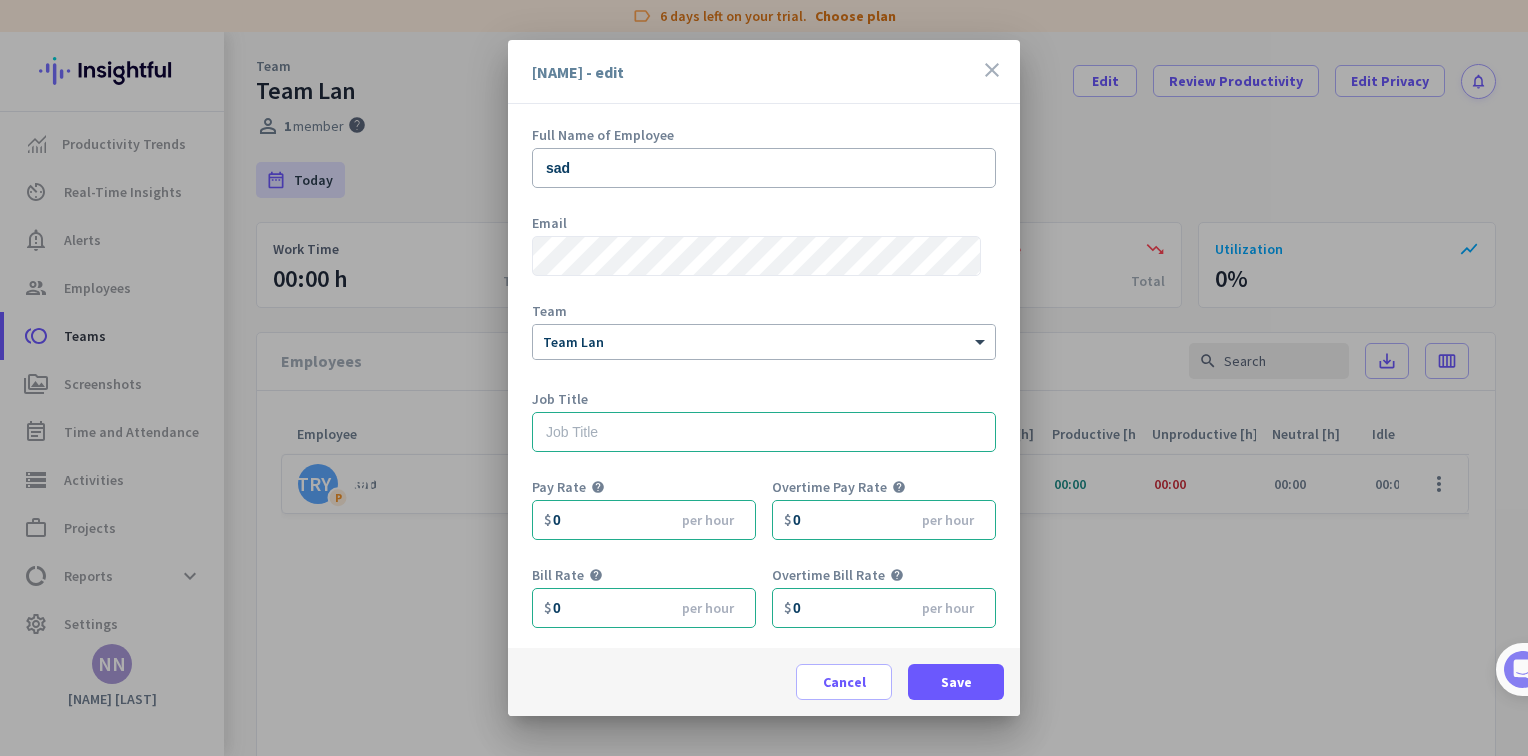 click on "Team × Team Lan" at bounding box center [764, 344] 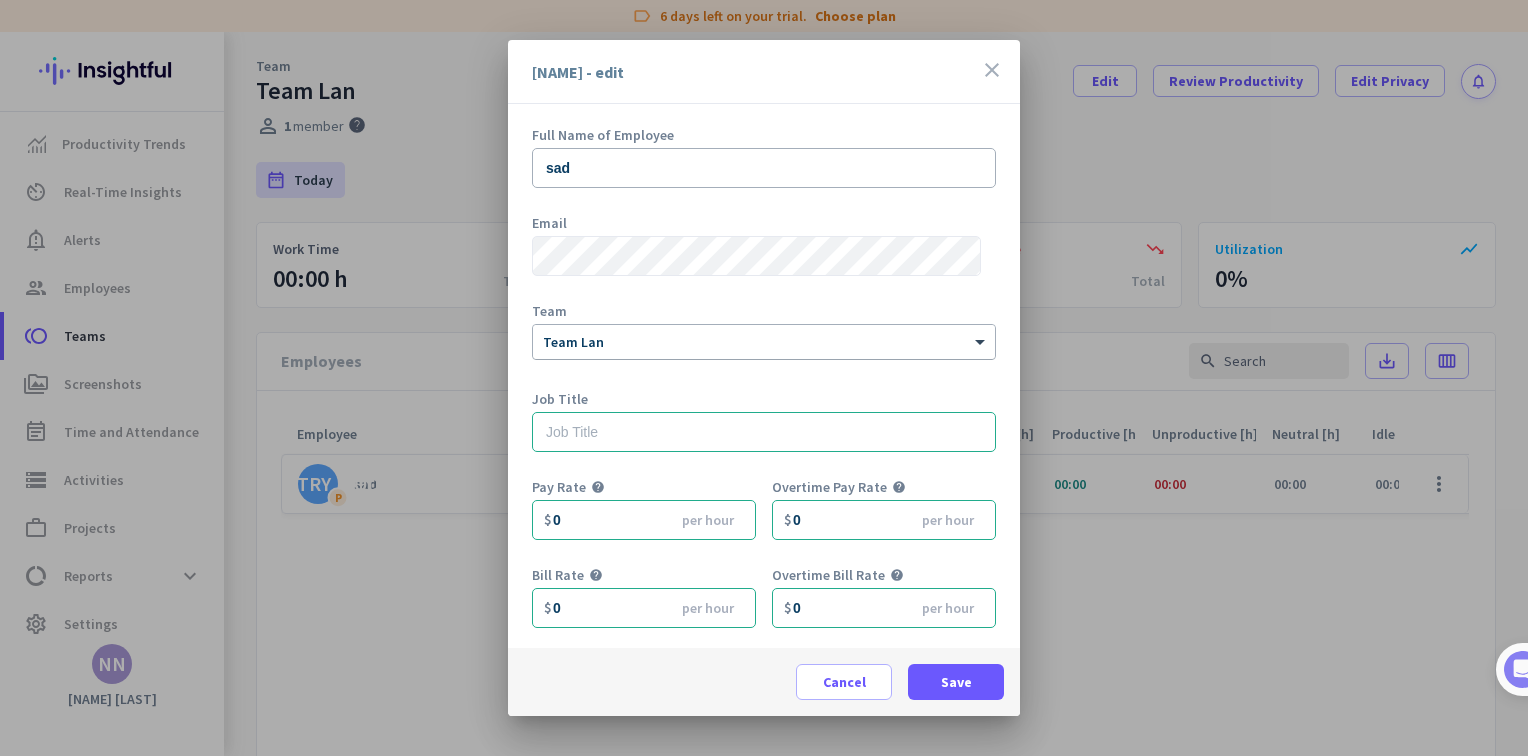 click on "× Team Lan" at bounding box center [764, 342] 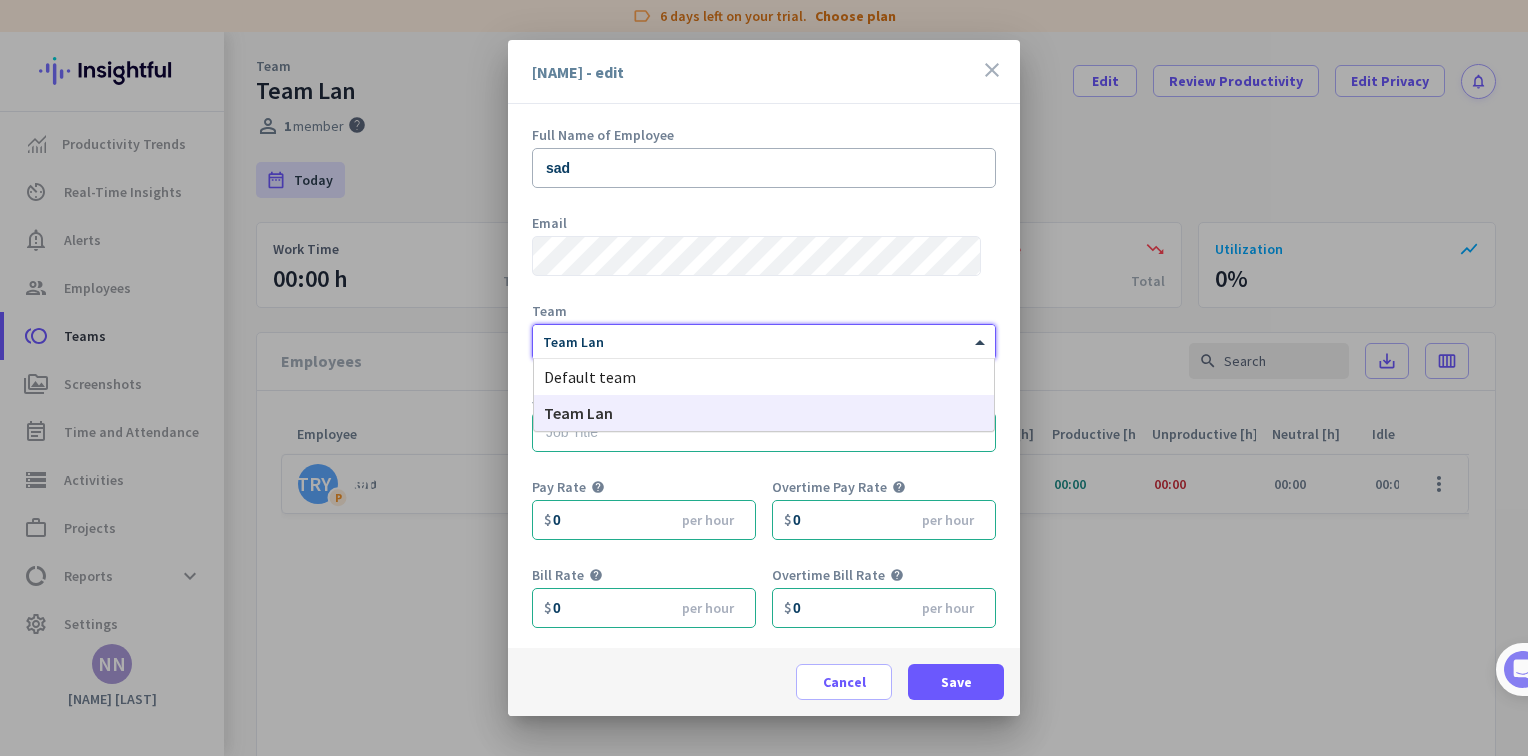 click on "Default team" at bounding box center [764, 377] 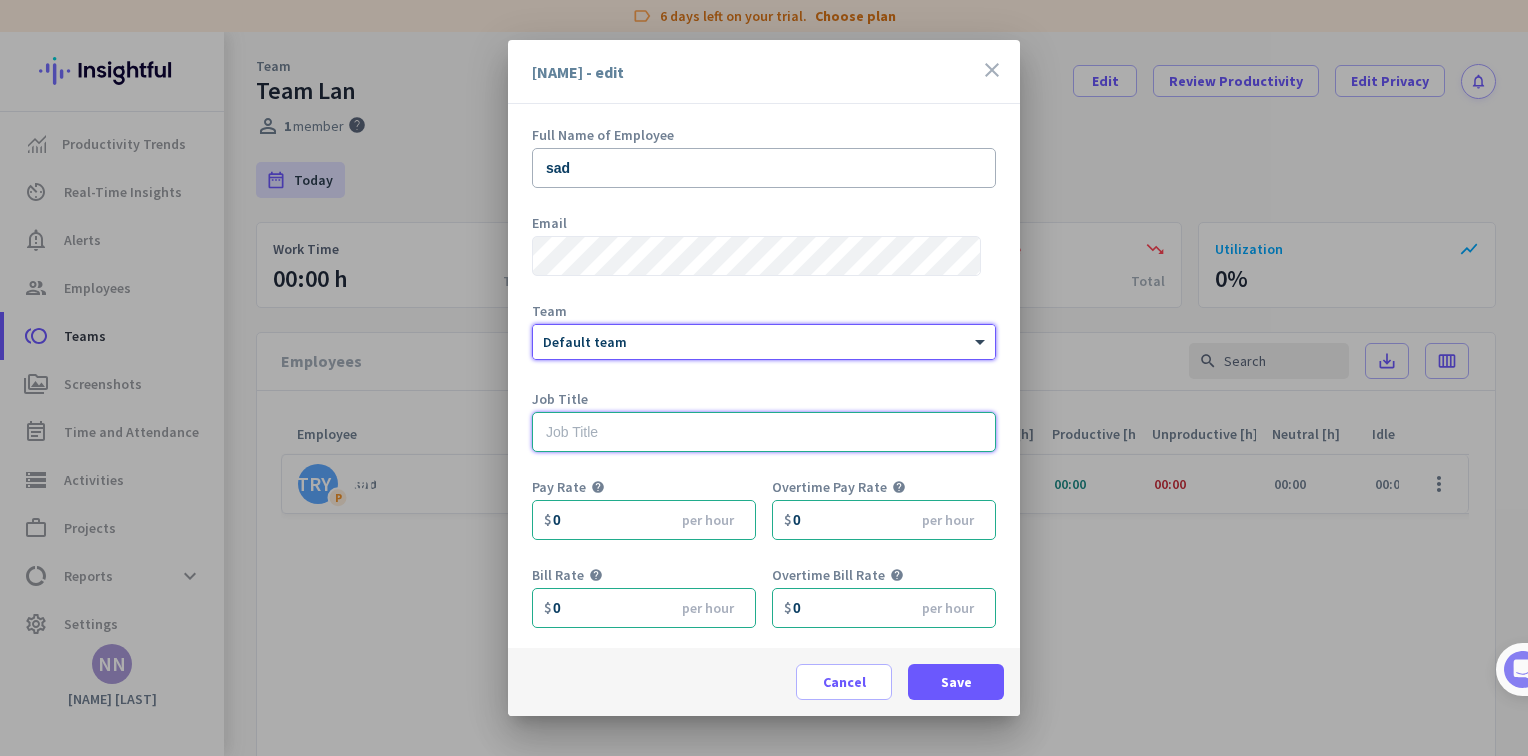 click at bounding box center (764, 432) 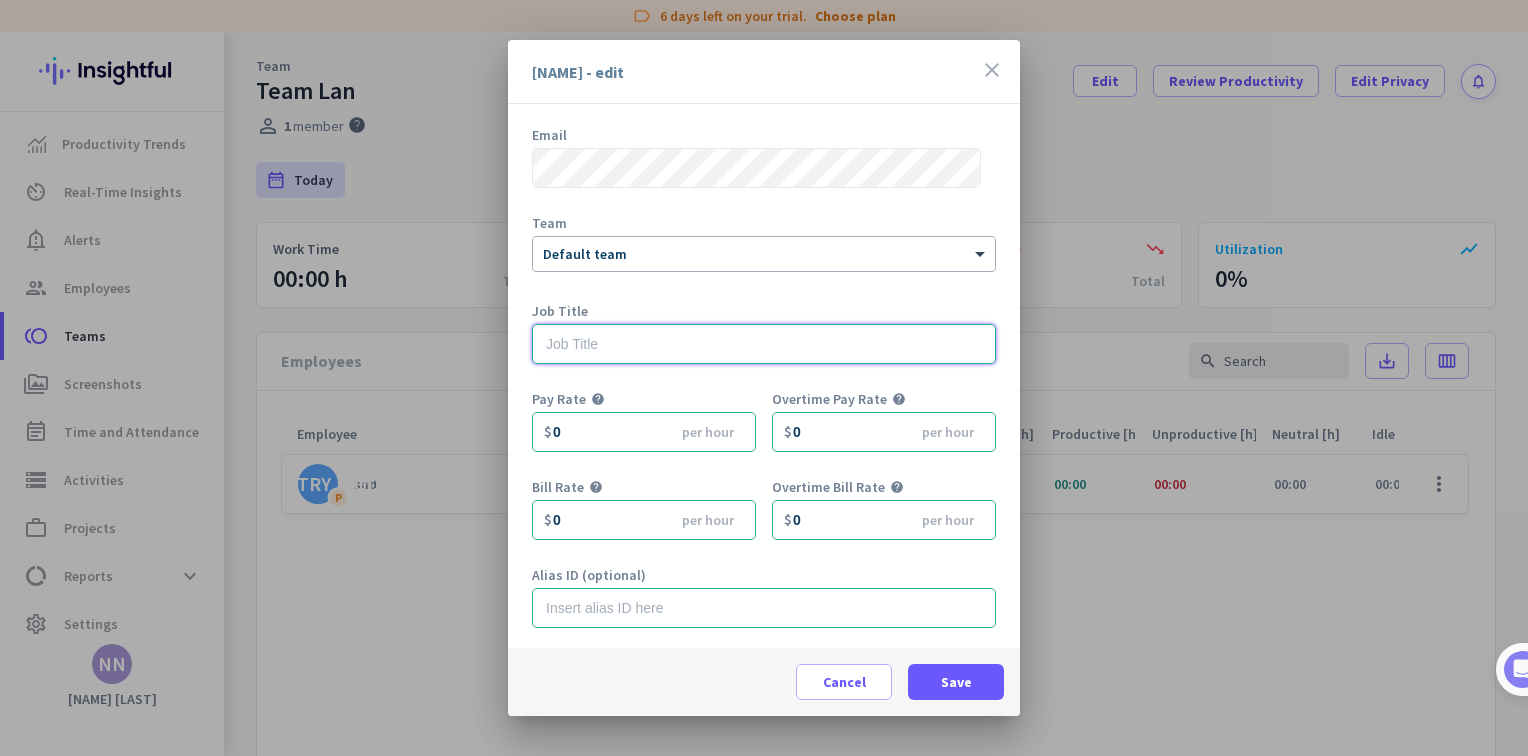 scroll, scrollTop: 0, scrollLeft: 0, axis: both 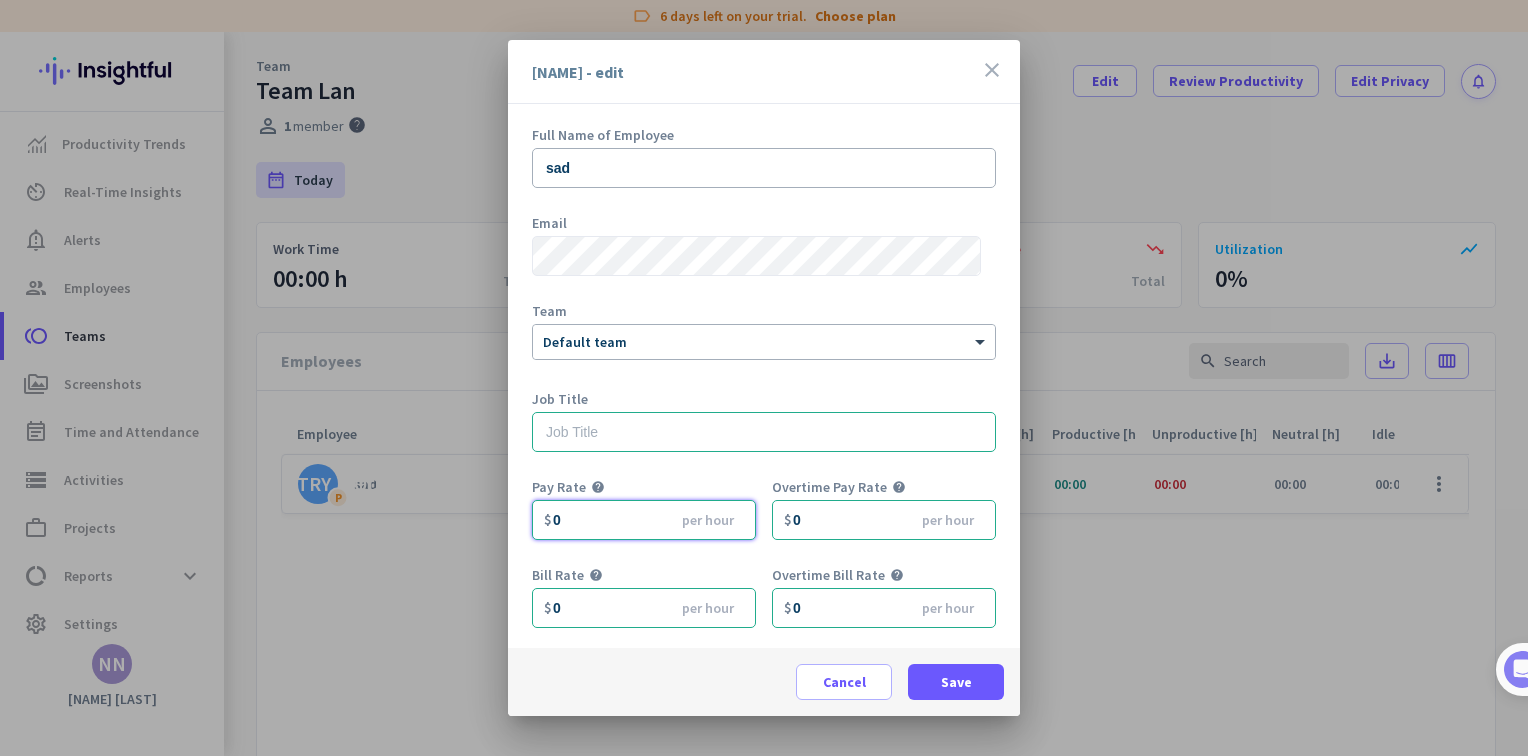 click on "0" at bounding box center (644, 520) 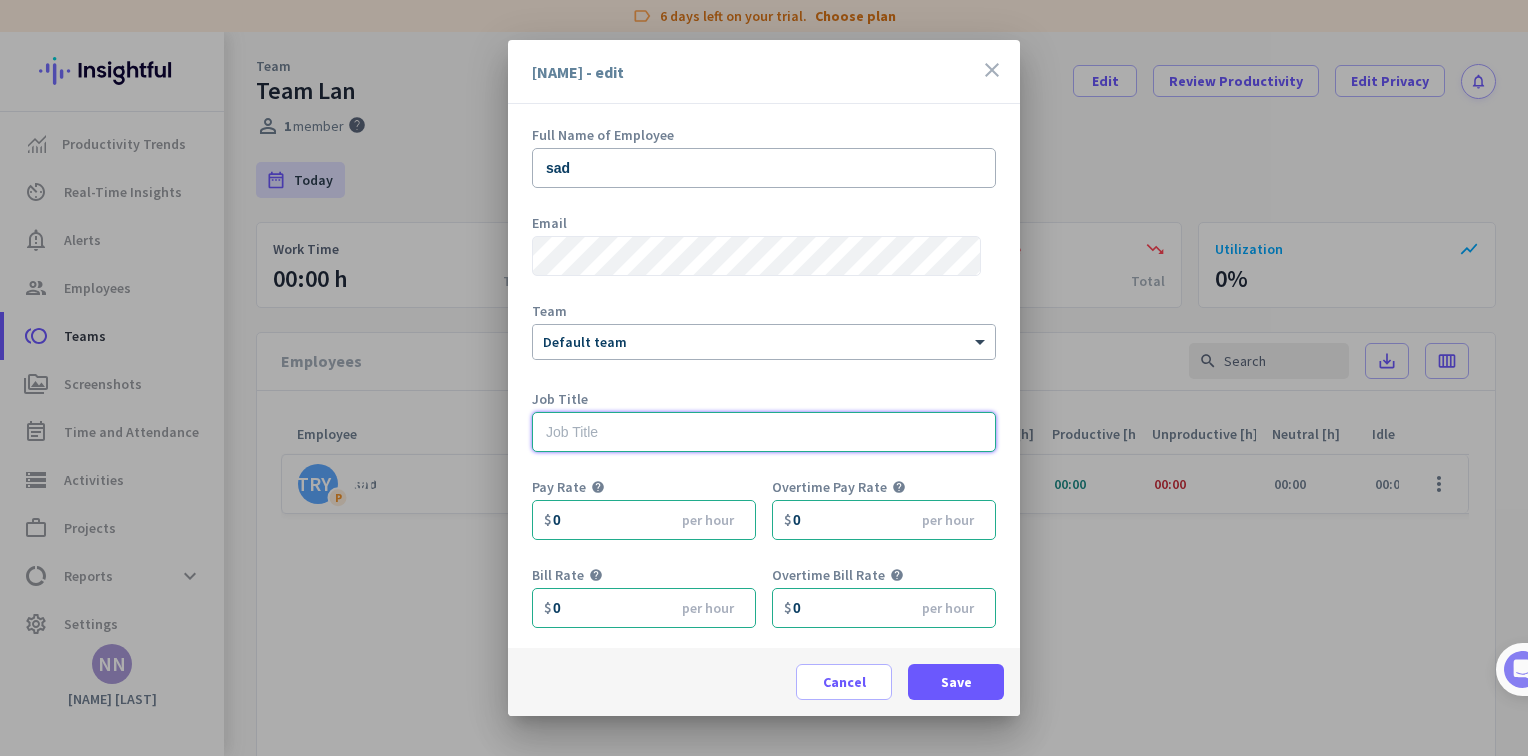 click at bounding box center [764, 432] 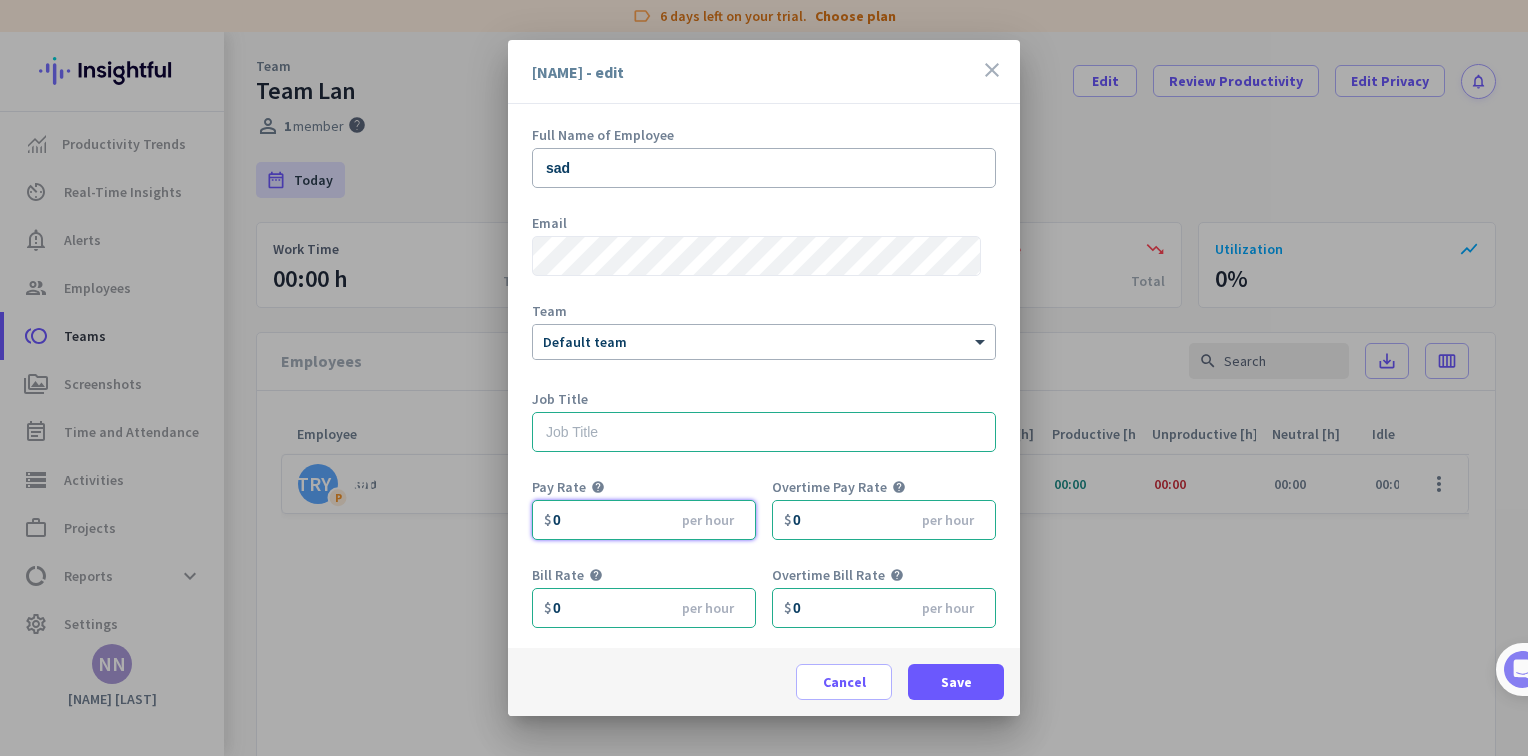 click on "0" at bounding box center (644, 520) 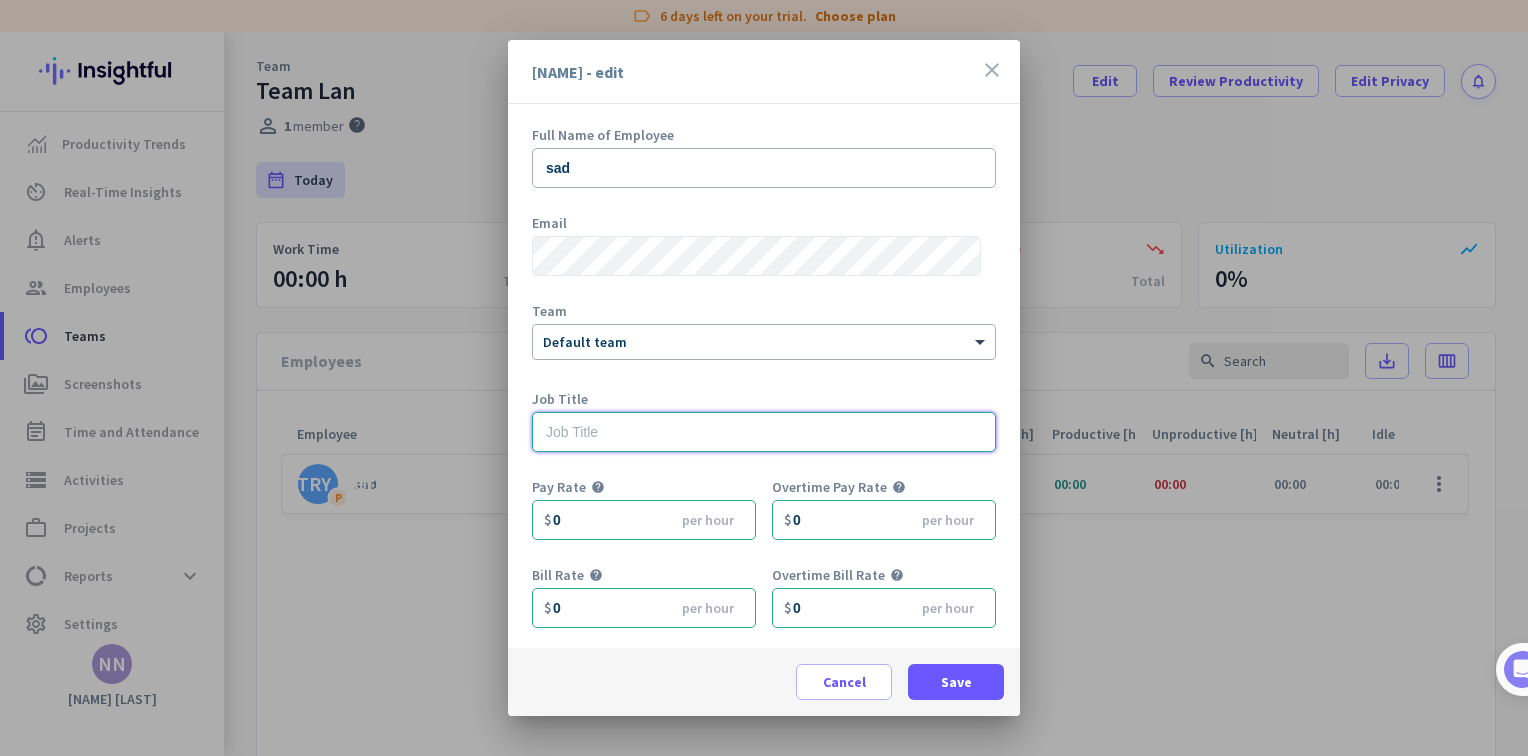 click at bounding box center (764, 432) 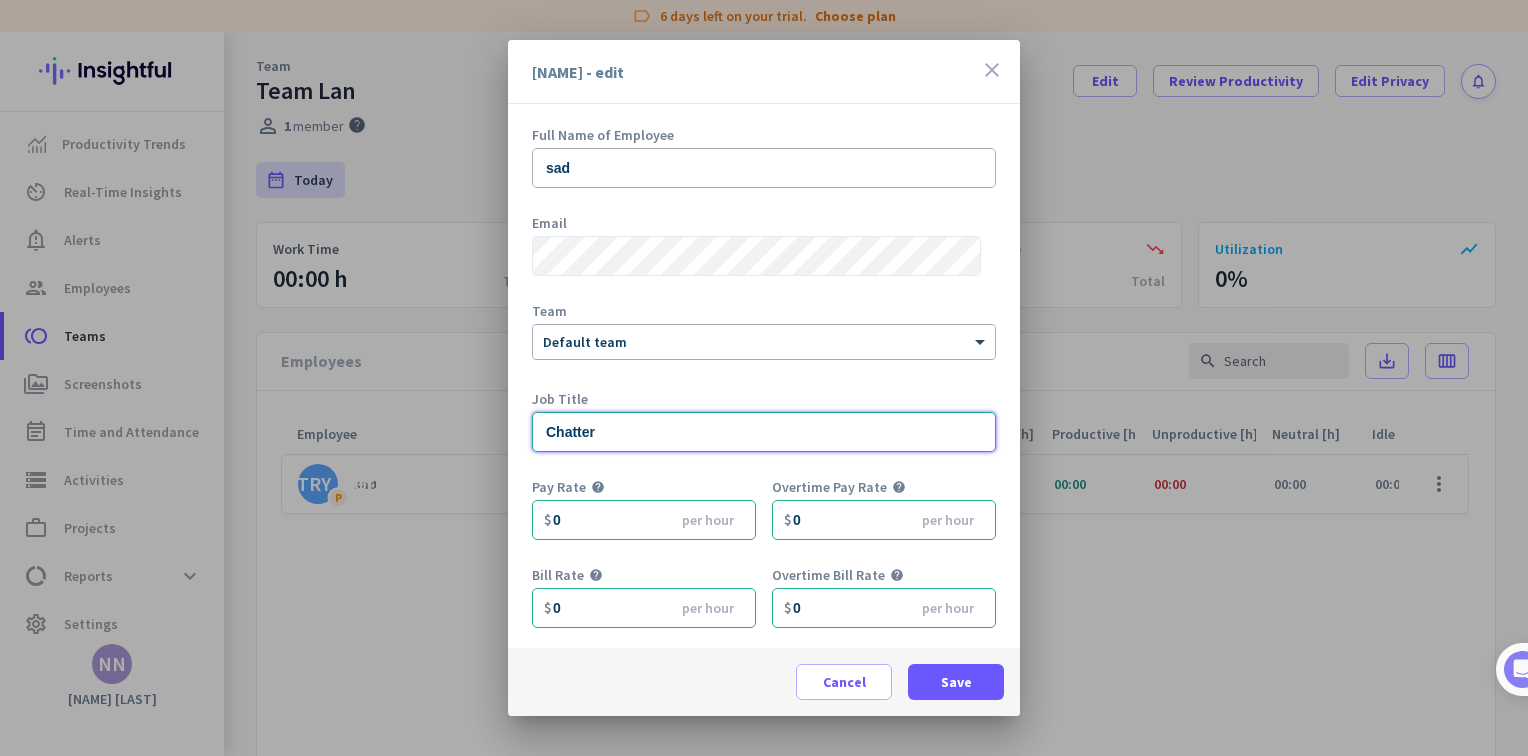 type on "Chatter" 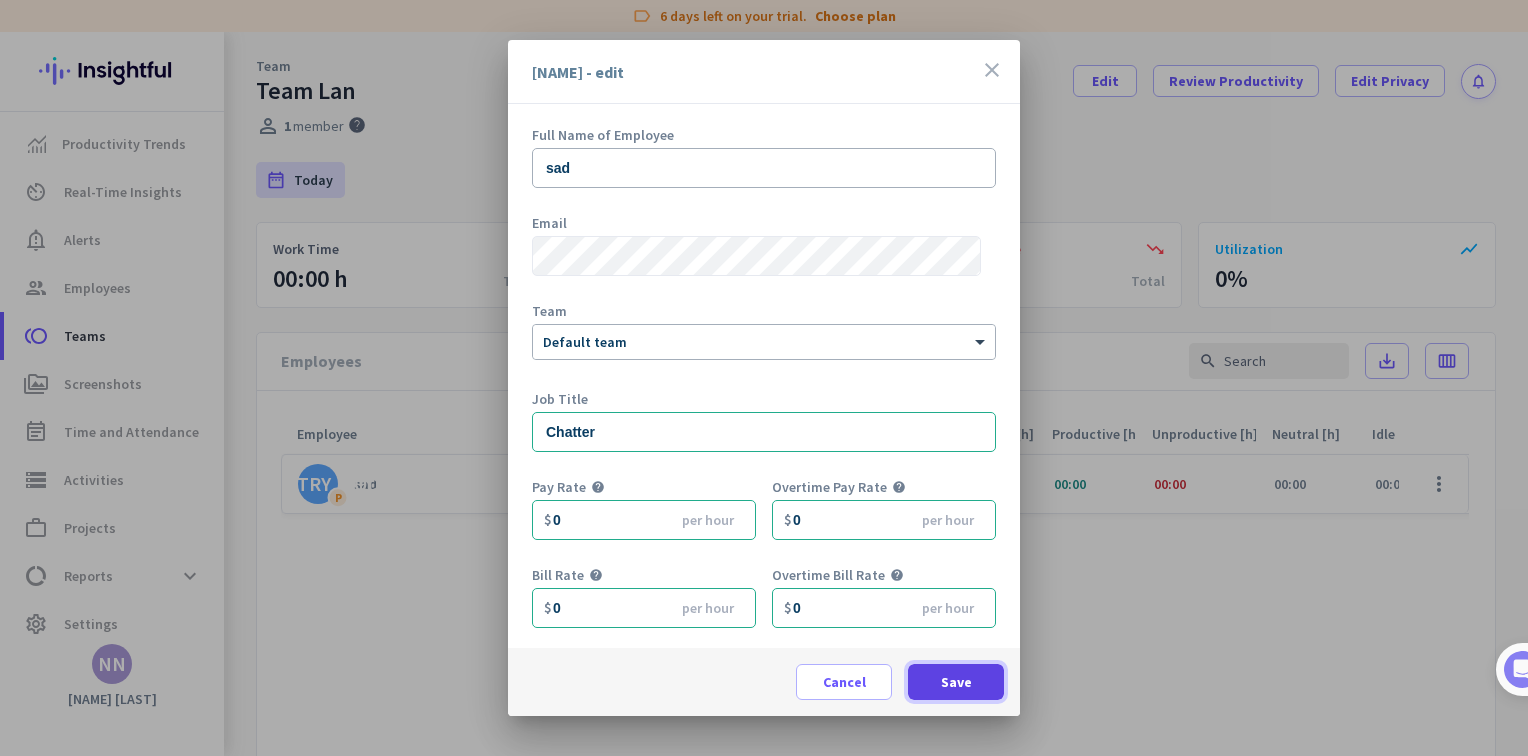 click on "Save" at bounding box center [956, 682] 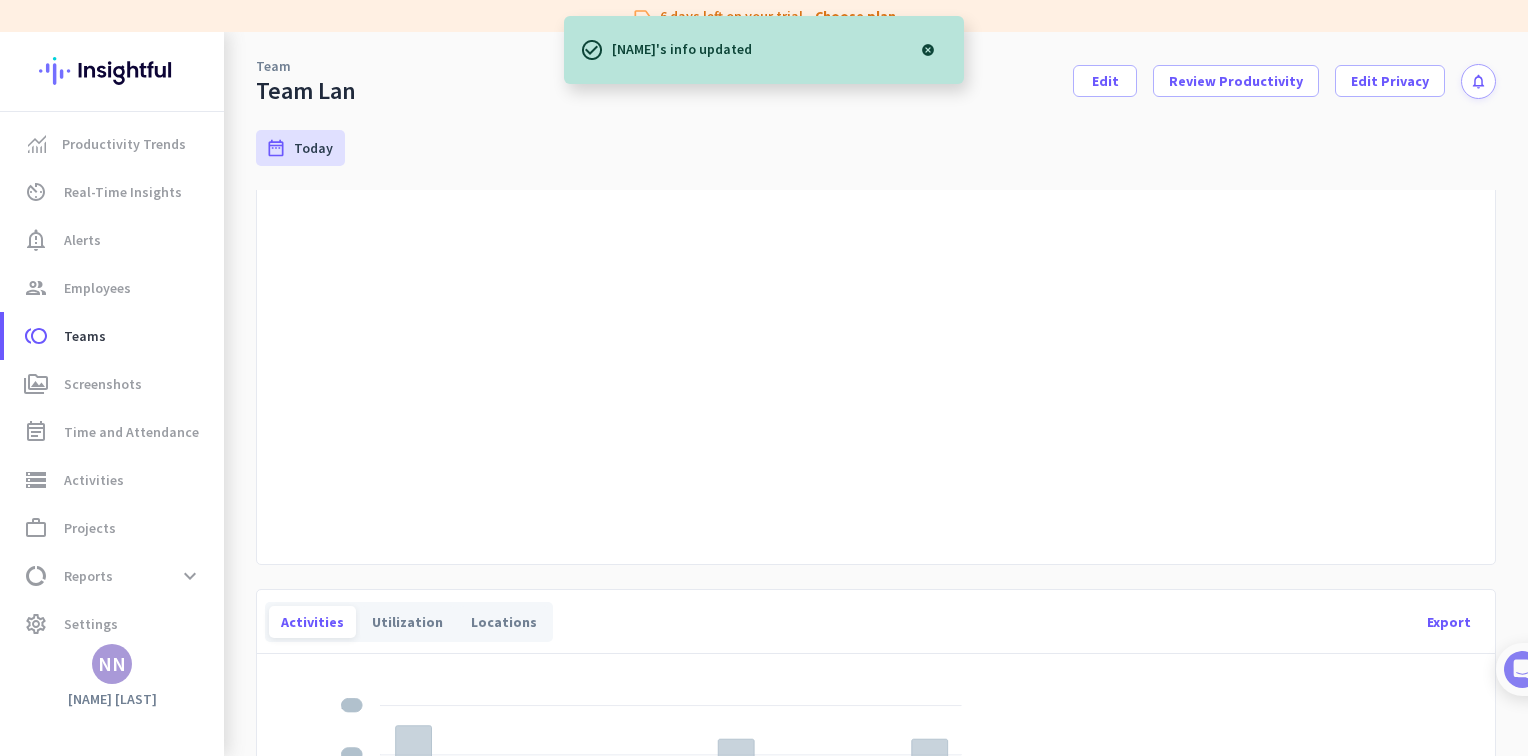 scroll, scrollTop: 0, scrollLeft: 0, axis: both 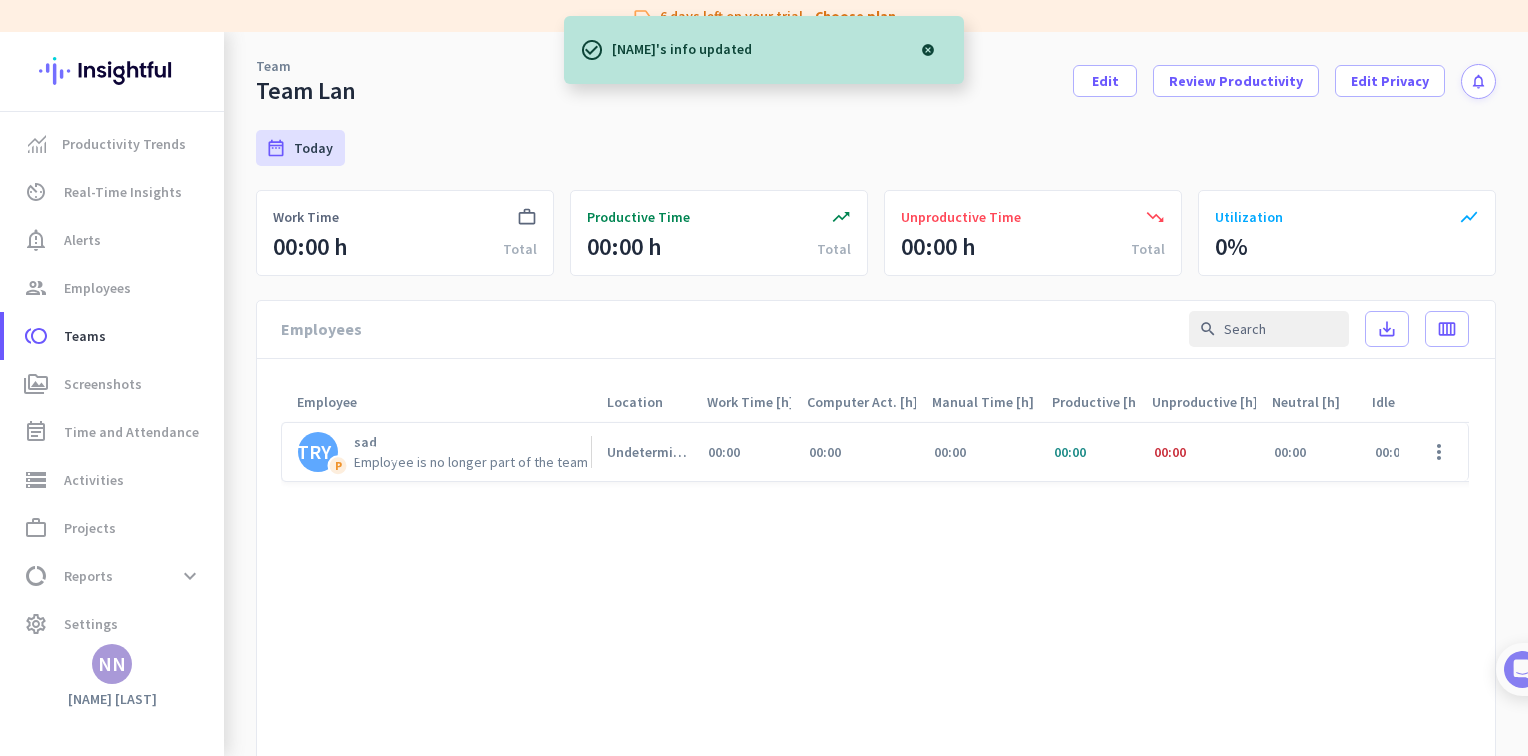 click on "Employee is no longer part of the team" 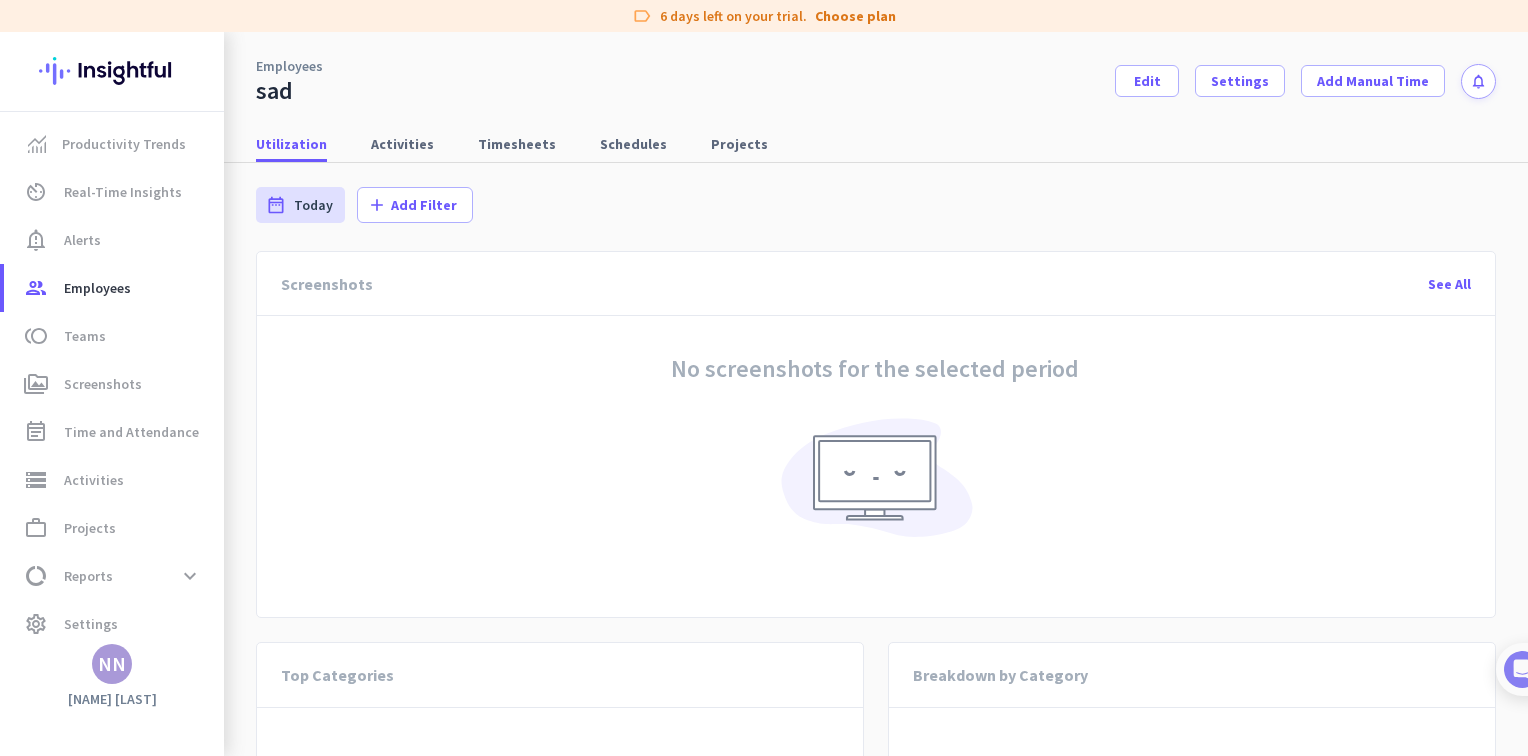 scroll, scrollTop: 200, scrollLeft: 0, axis: vertical 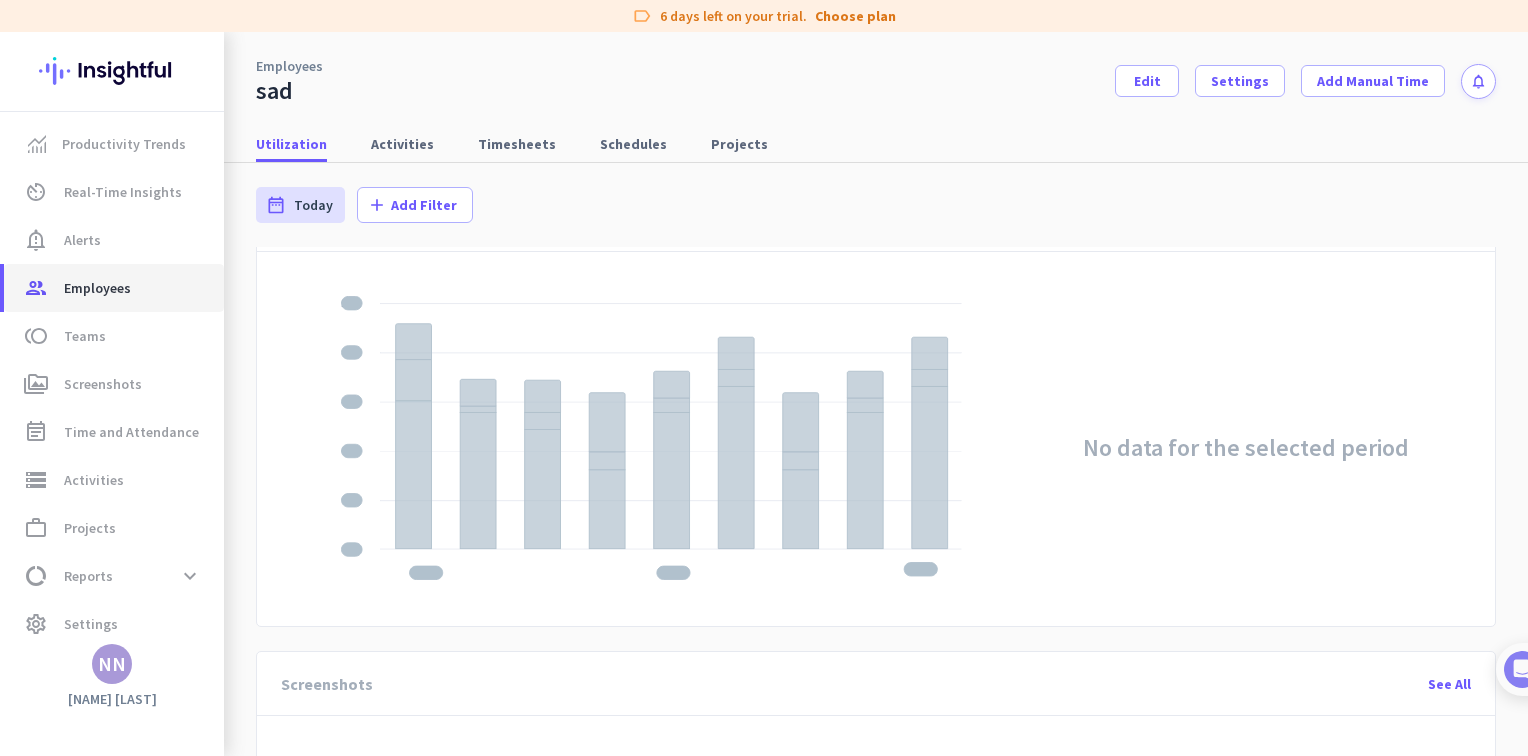 click on "Employees" 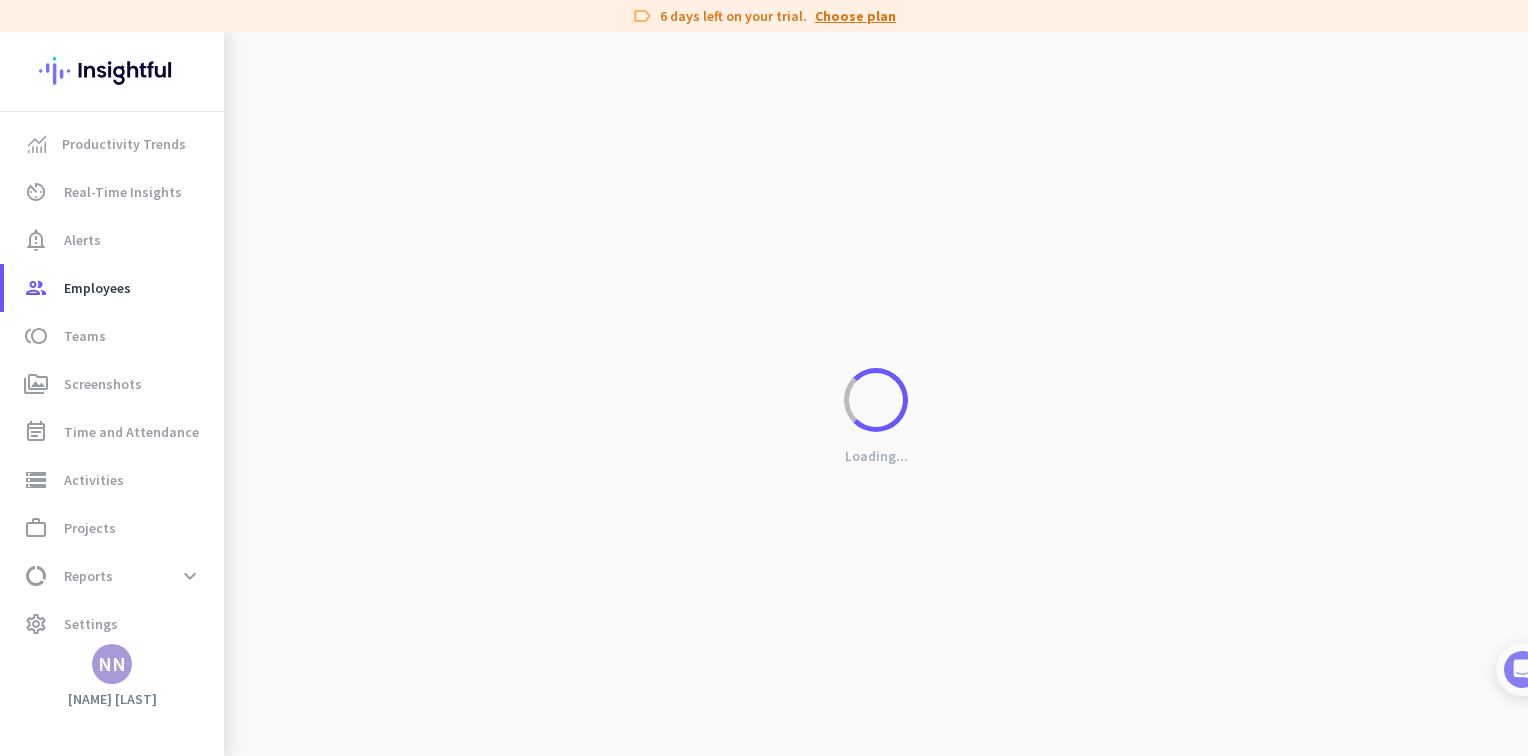 click on "Choose plan" 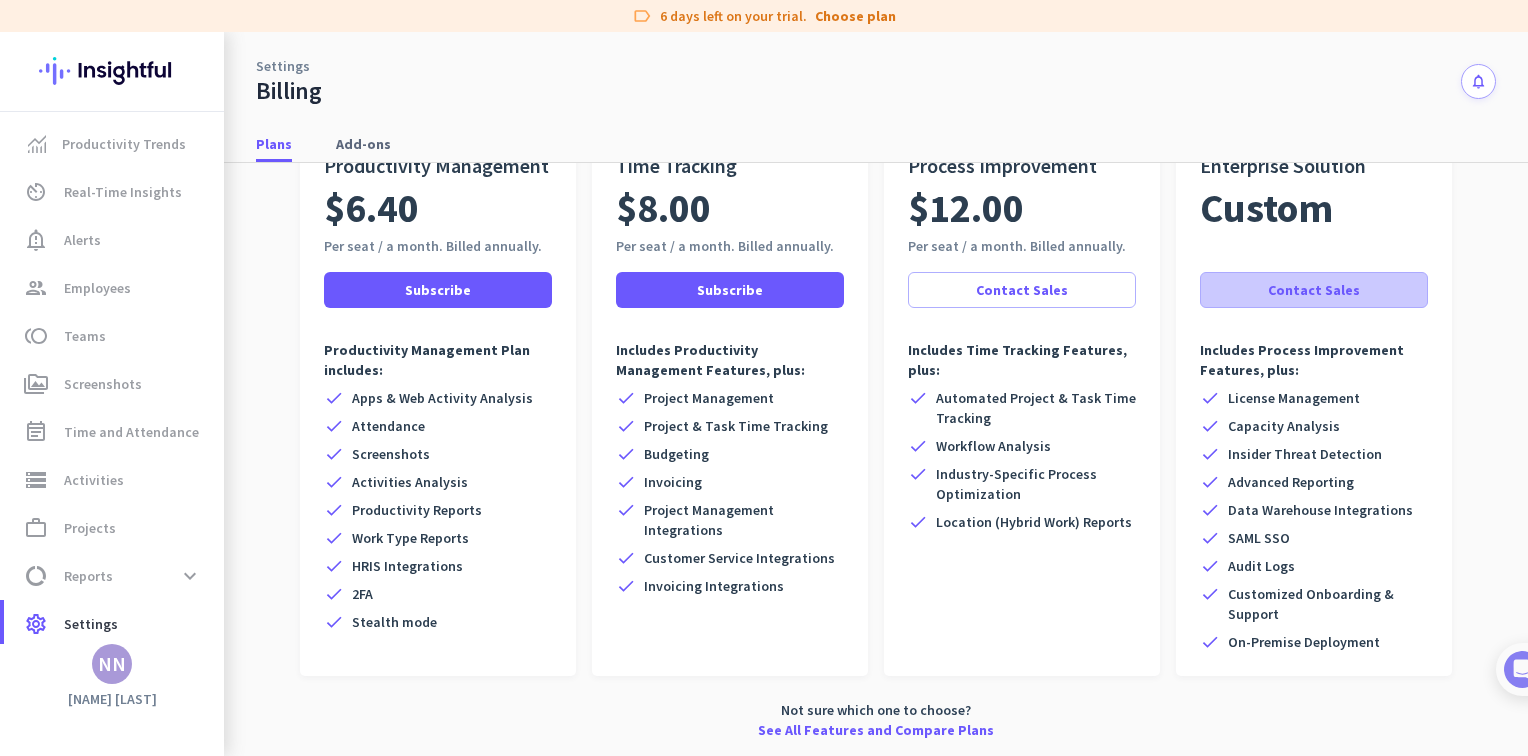 scroll, scrollTop: 0, scrollLeft: 0, axis: both 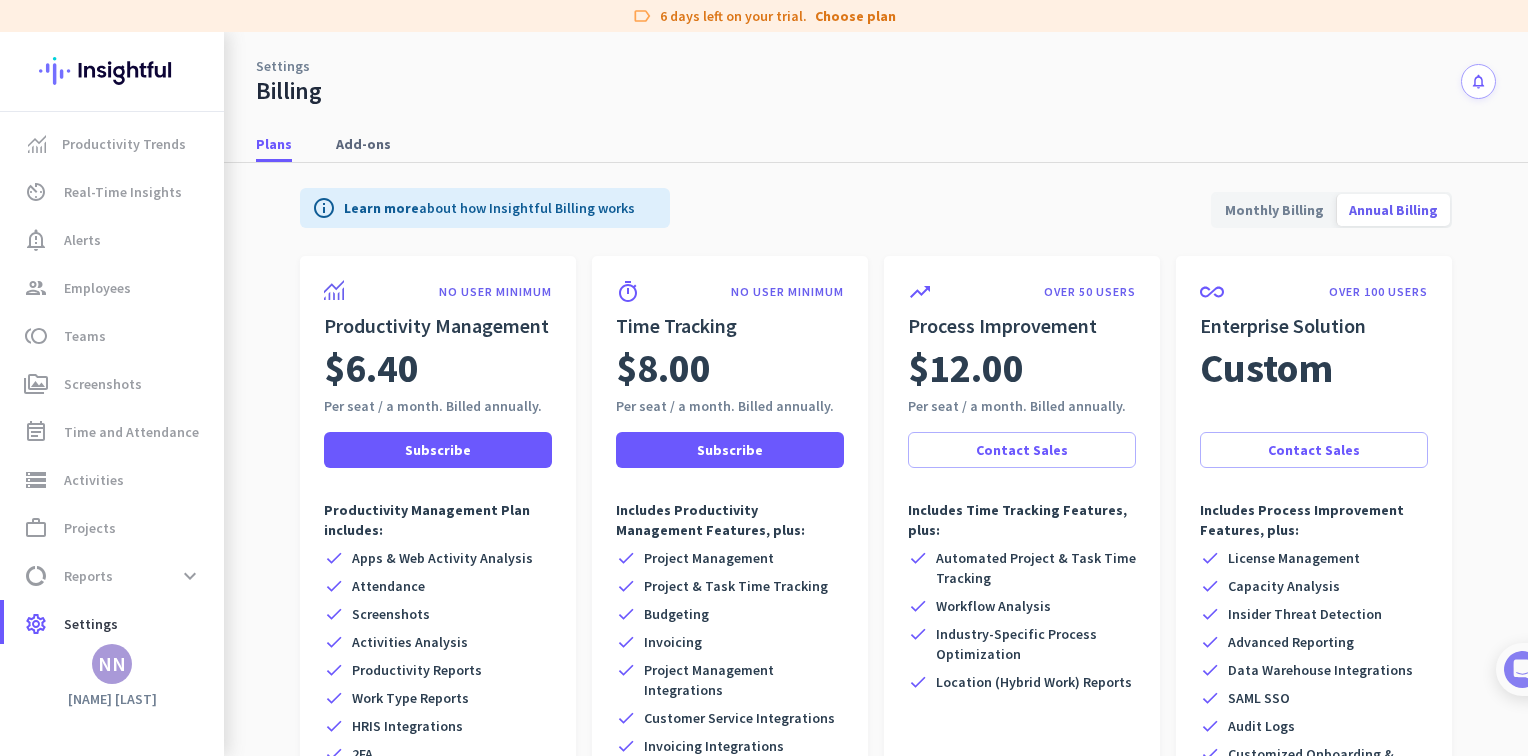 drag, startPoint x: 1200, startPoint y: 342, endPoint x: 1387, endPoint y: 362, distance: 188.06648 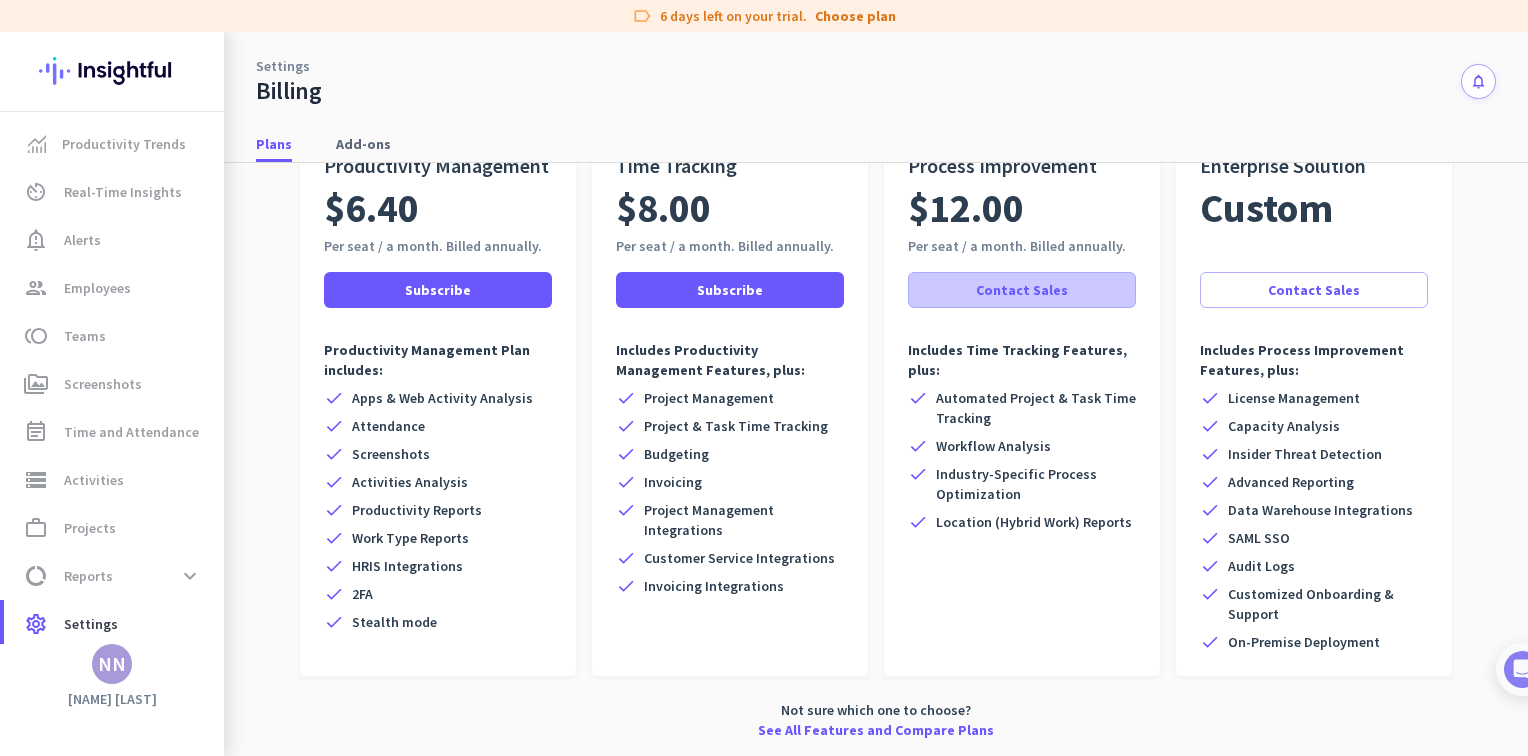 scroll, scrollTop: 0, scrollLeft: 0, axis: both 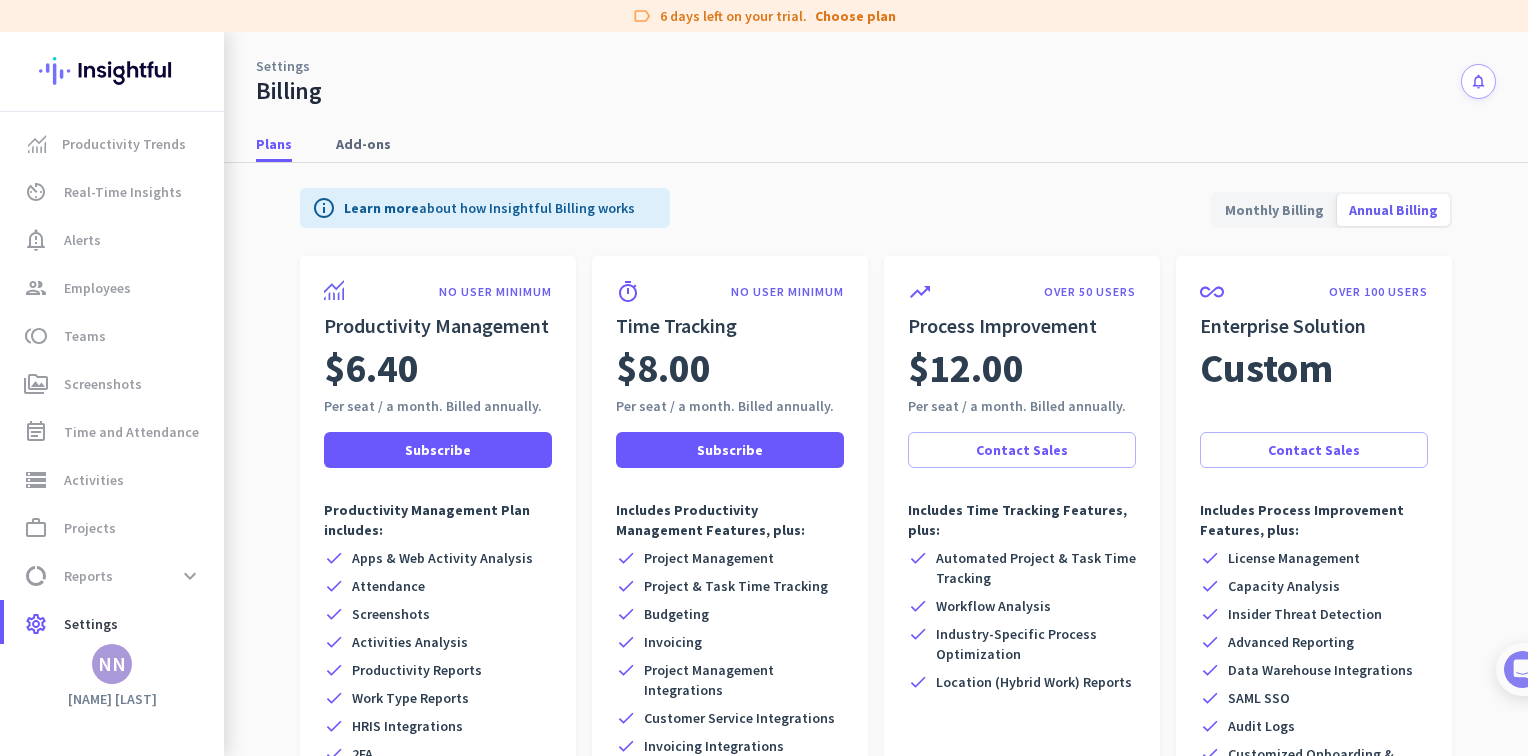 click on "$12.00" 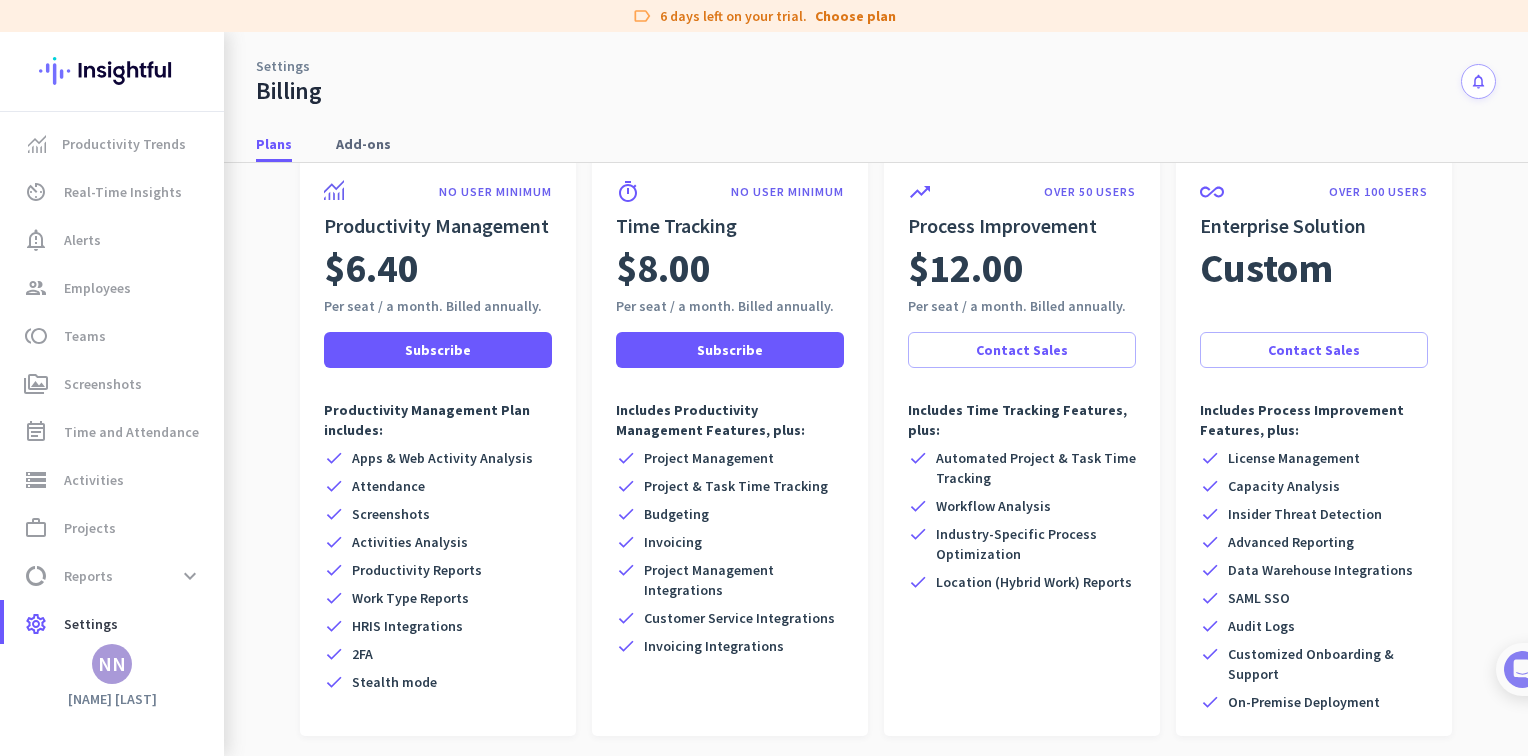 drag, startPoint x: 640, startPoint y: 453, endPoint x: 798, endPoint y: 460, distance: 158.15498 